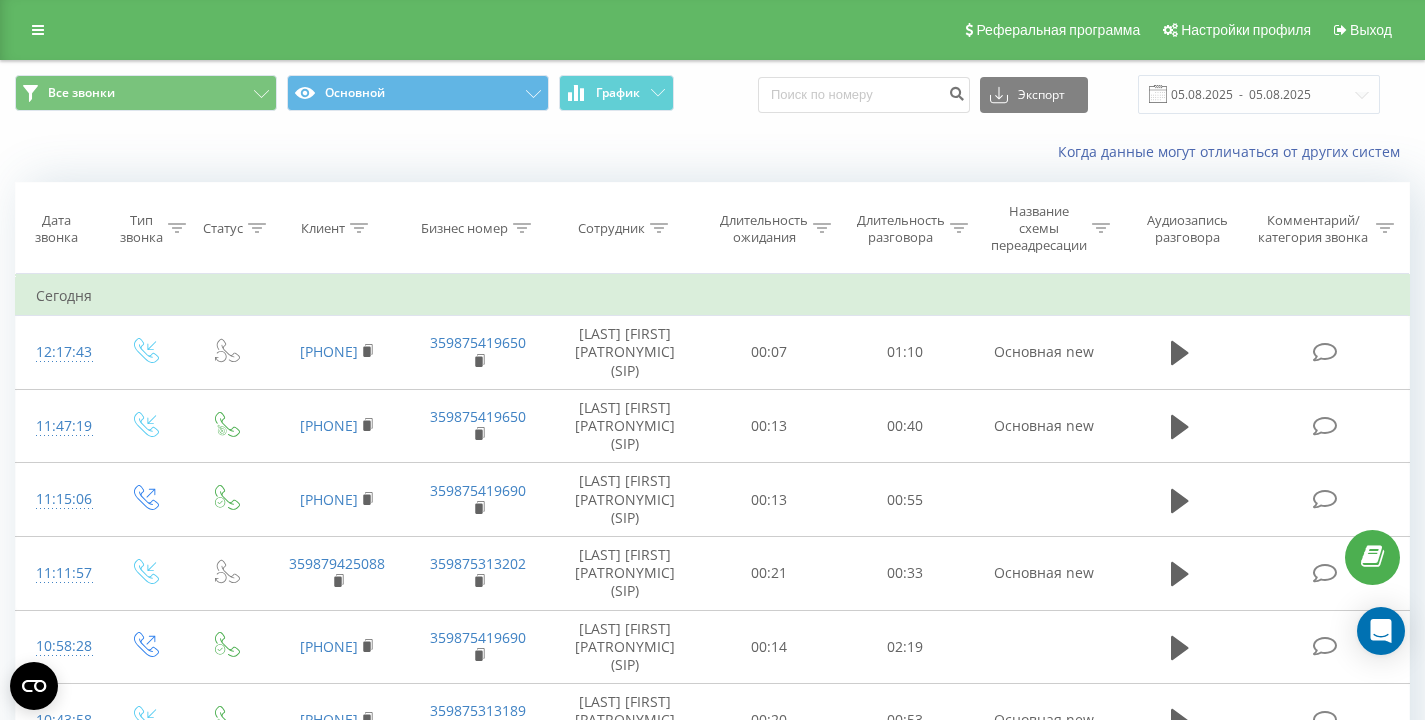 scroll, scrollTop: 0, scrollLeft: 0, axis: both 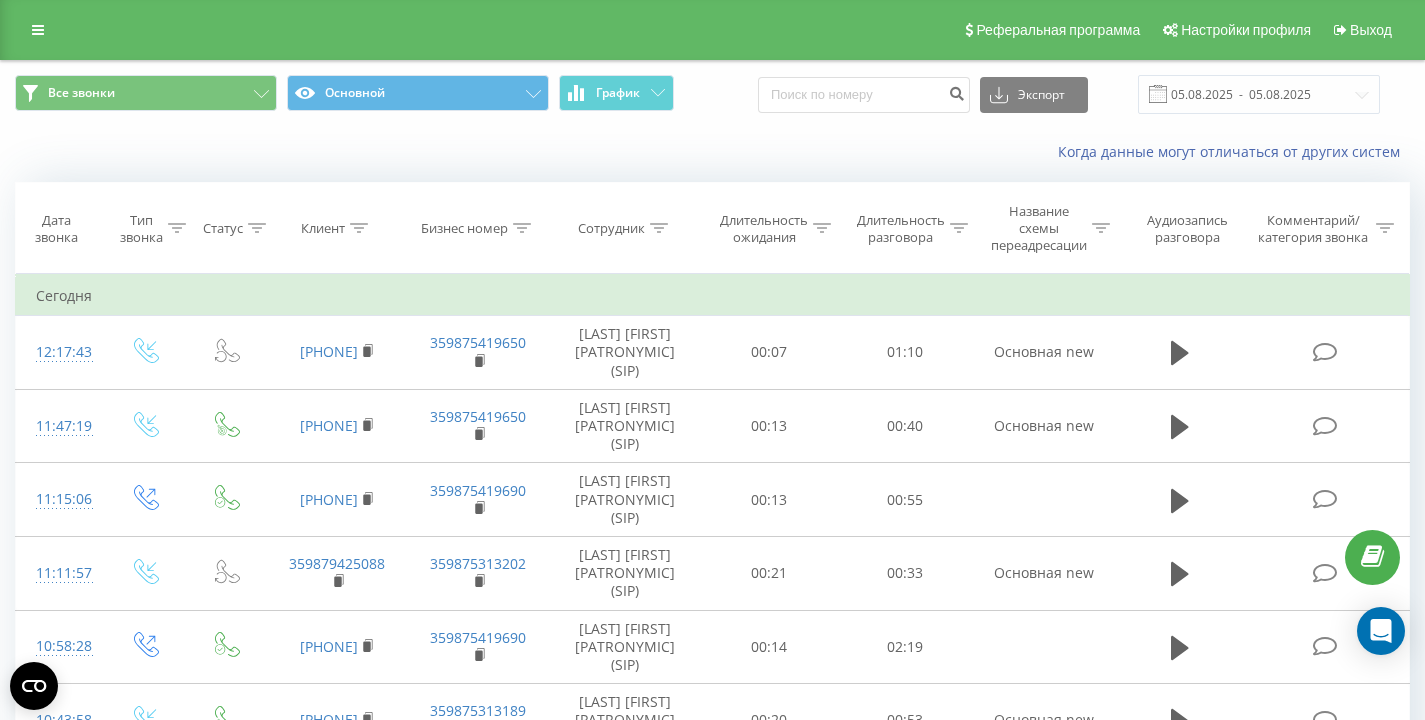 click on "Когда данные могут отличаться от других систем" at bounding box center (979, 152) 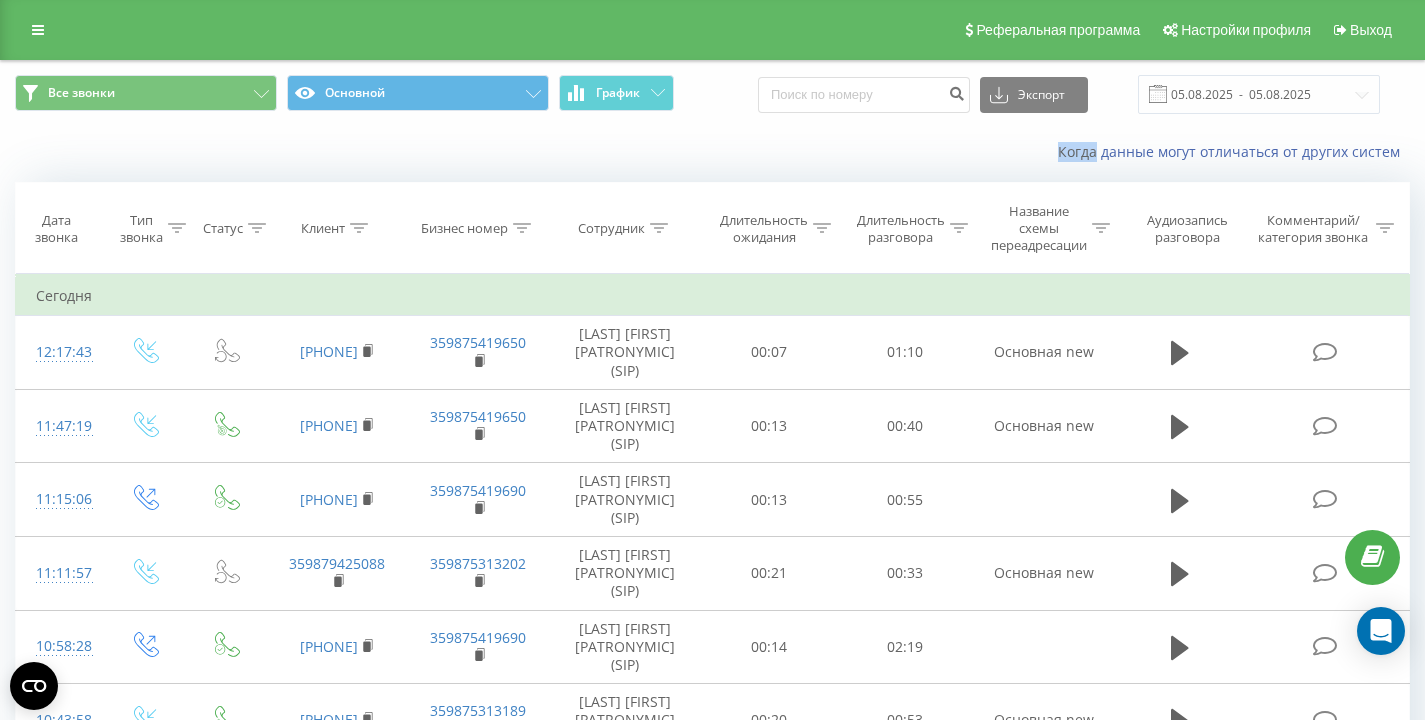 click on "Когда данные могут отличаться от других систем" at bounding box center (979, 152) 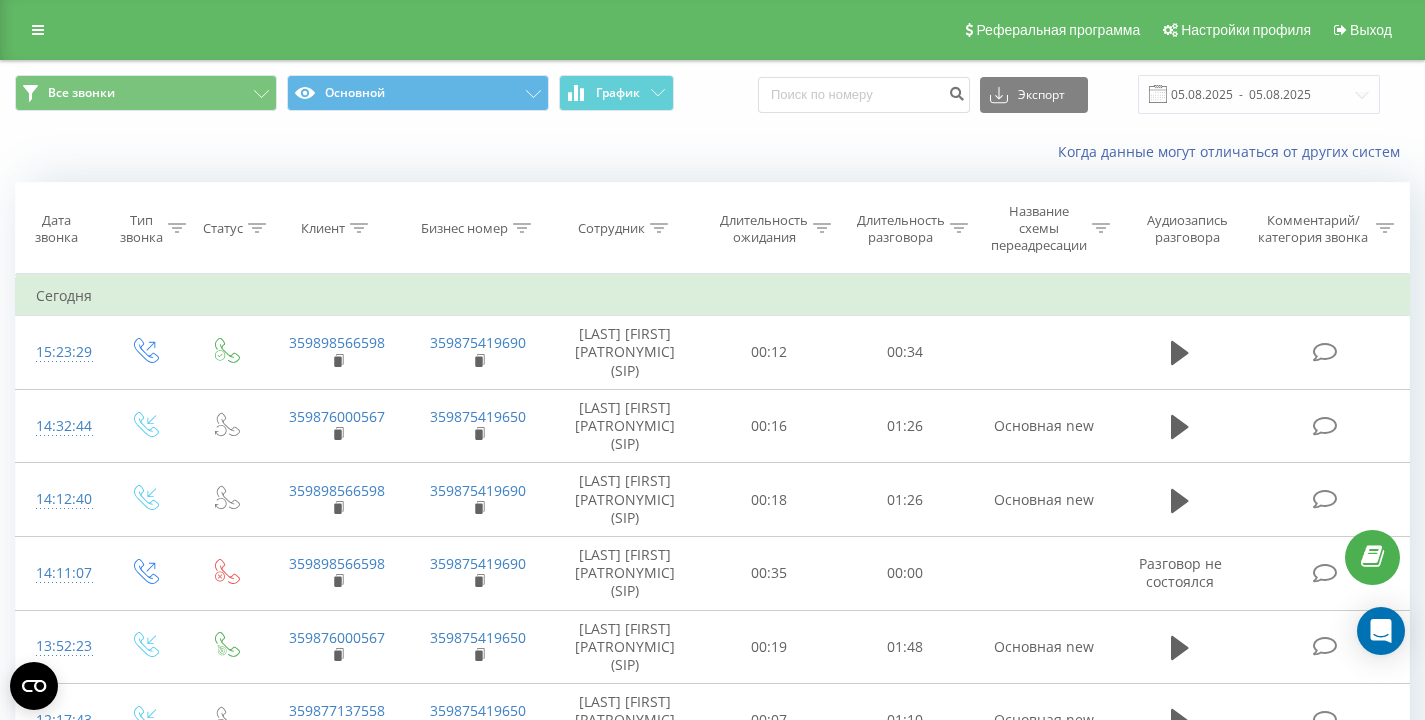 scroll, scrollTop: 0, scrollLeft: 0, axis: both 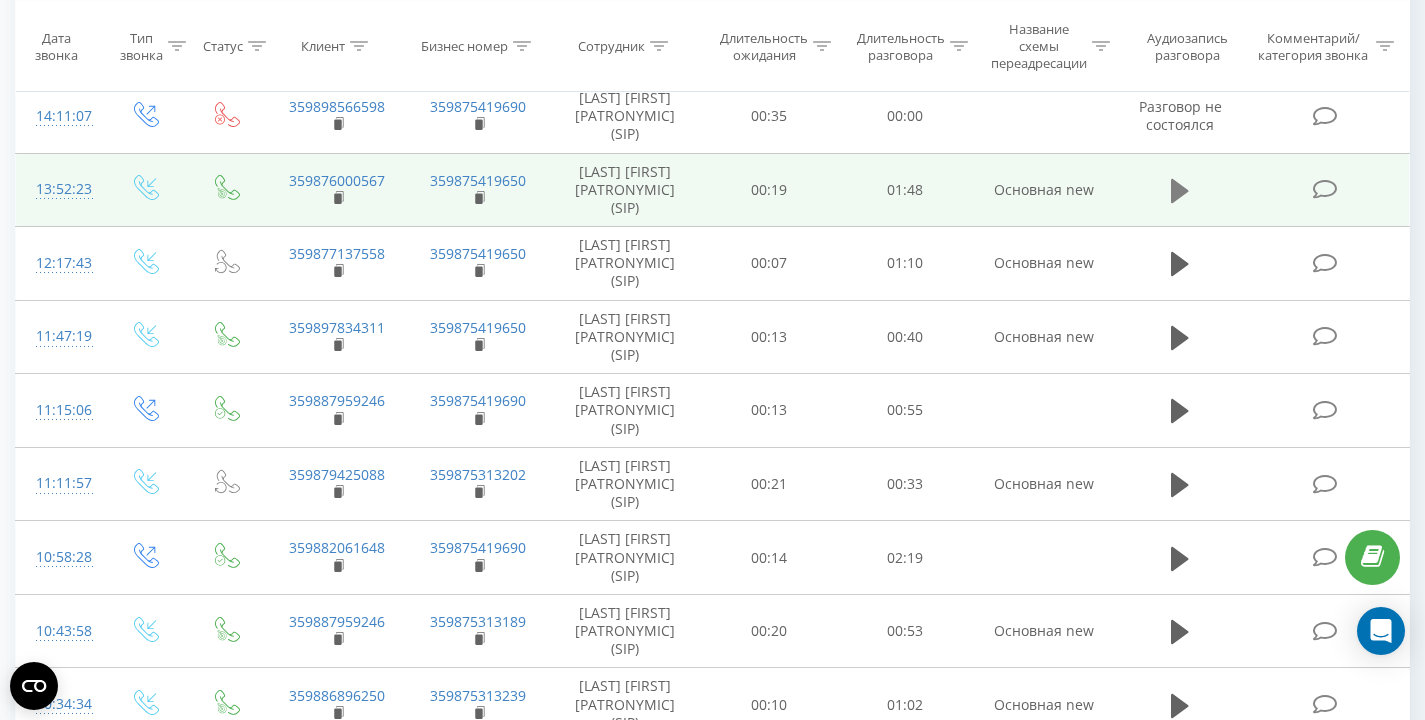 click 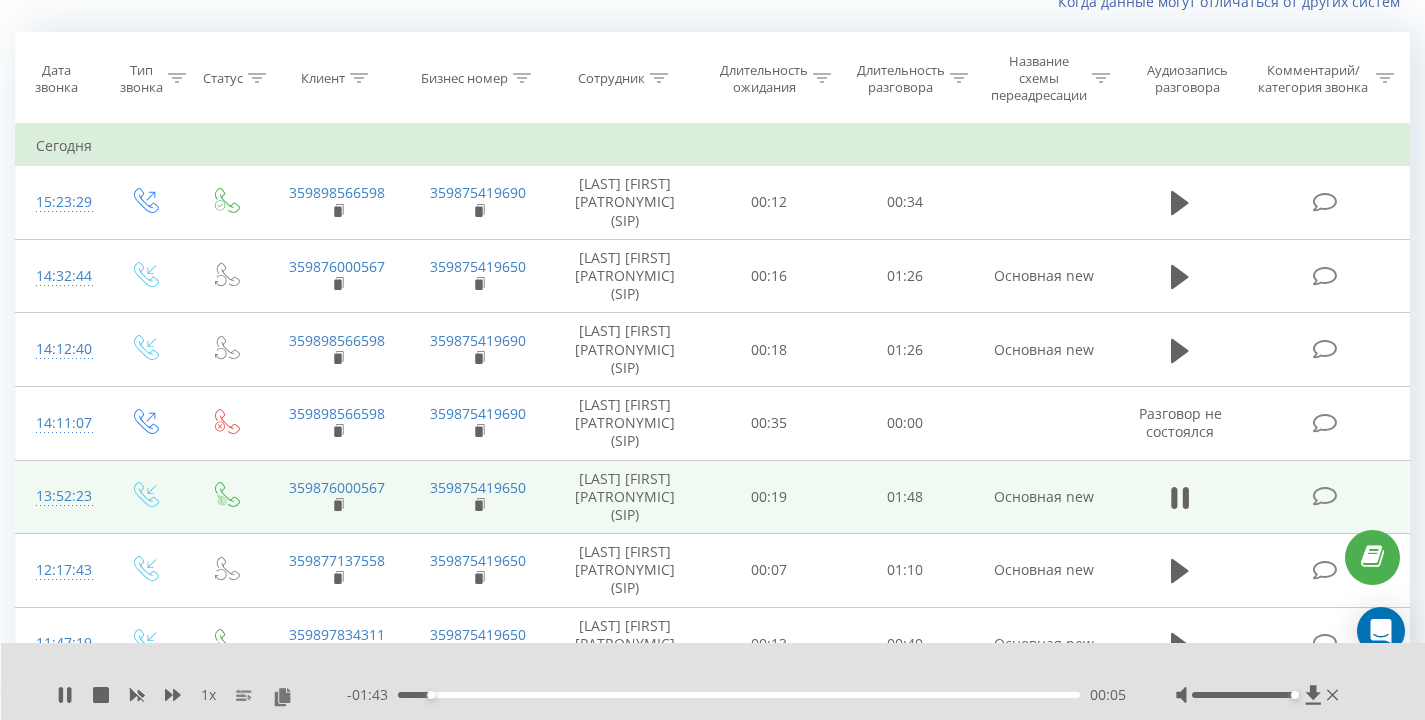 scroll, scrollTop: 151, scrollLeft: 0, axis: vertical 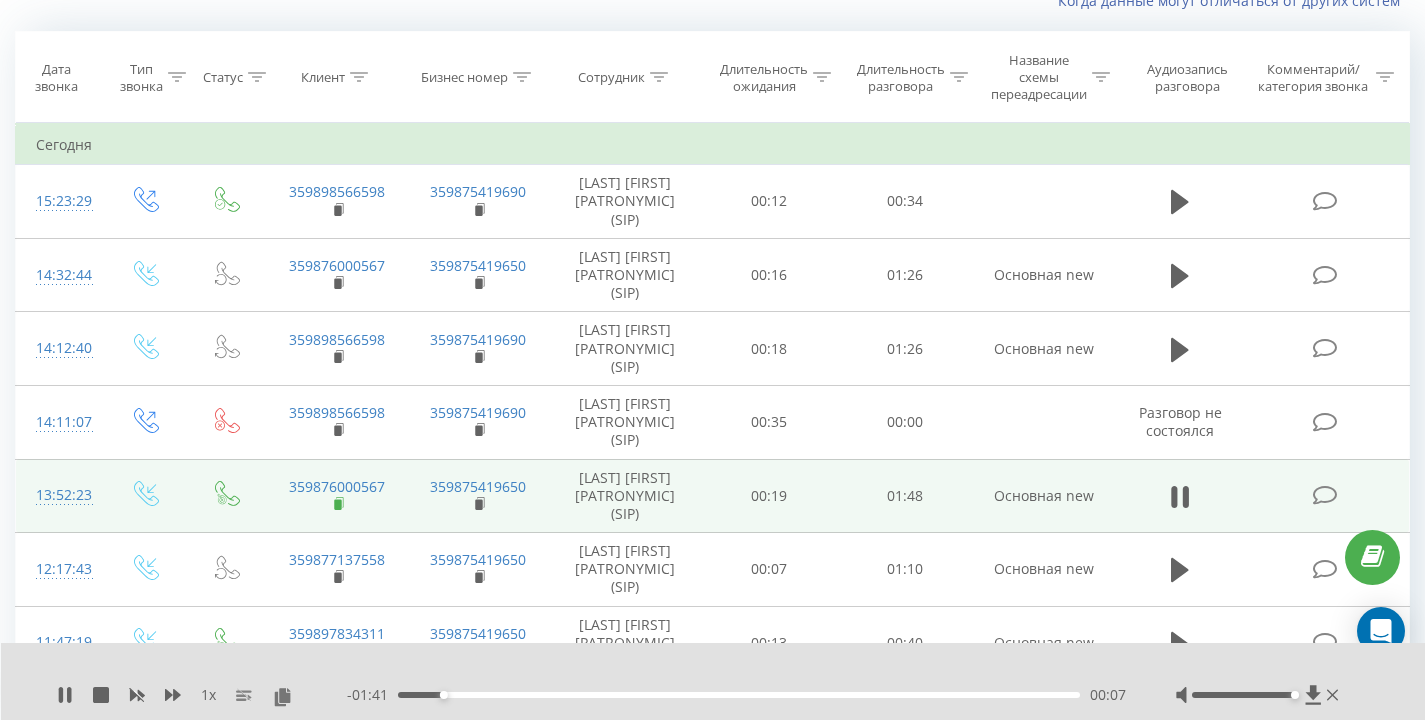 click 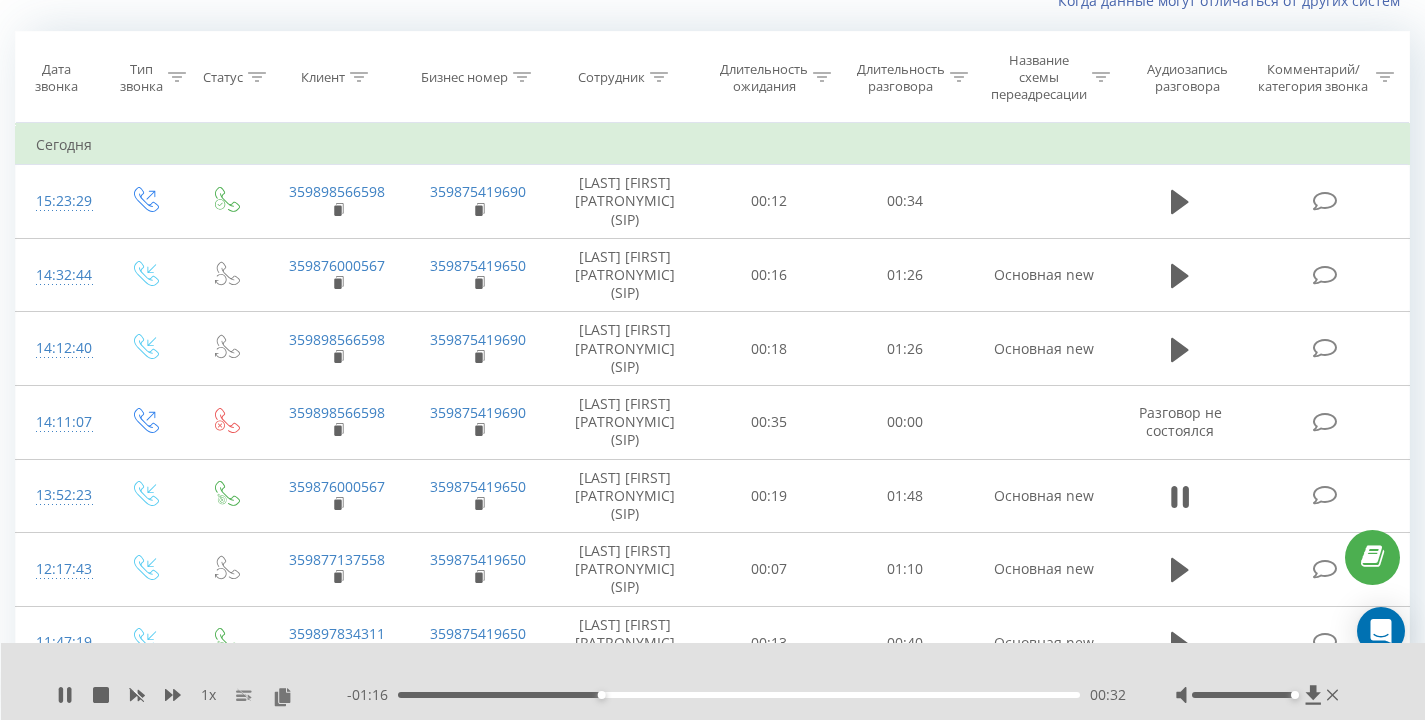 click on "Когда данные могут отличаться от других систем" at bounding box center (712, 1) 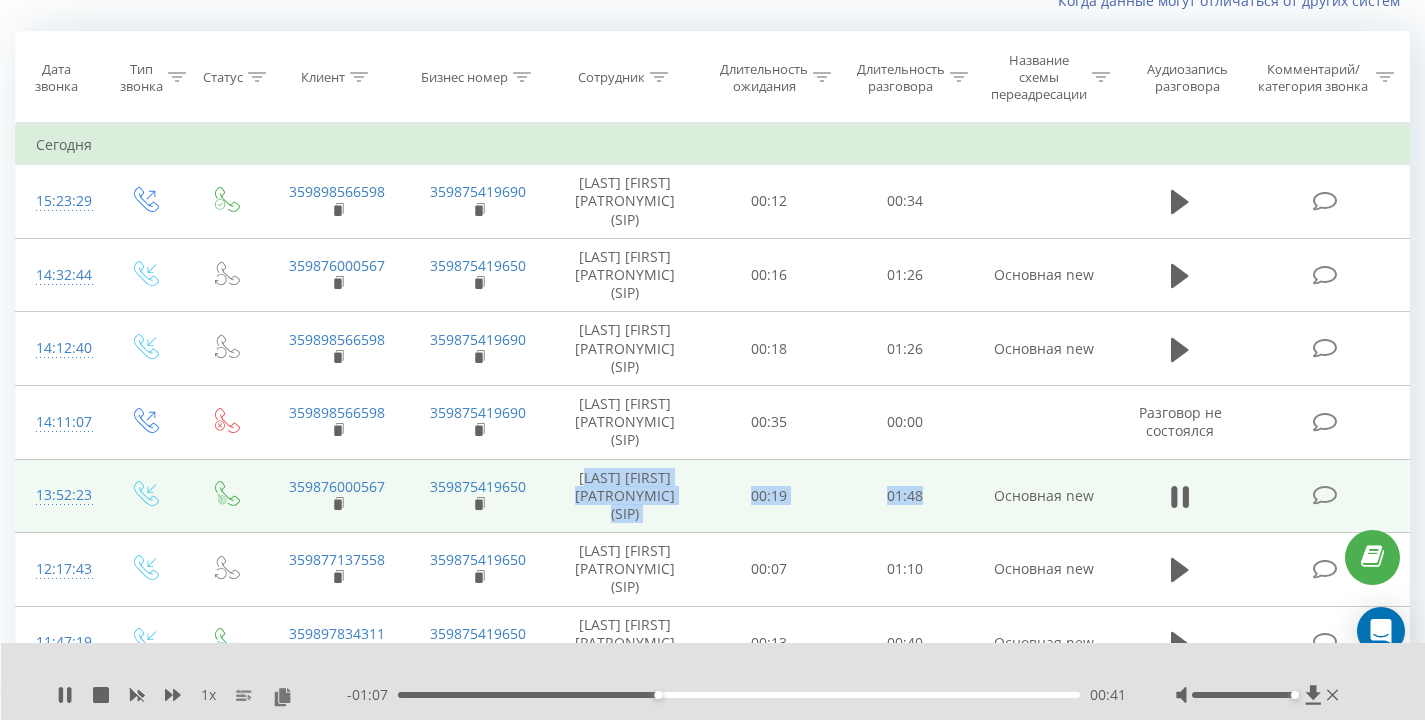 drag, startPoint x: 582, startPoint y: 475, endPoint x: 932, endPoint y: 492, distance: 350.41263 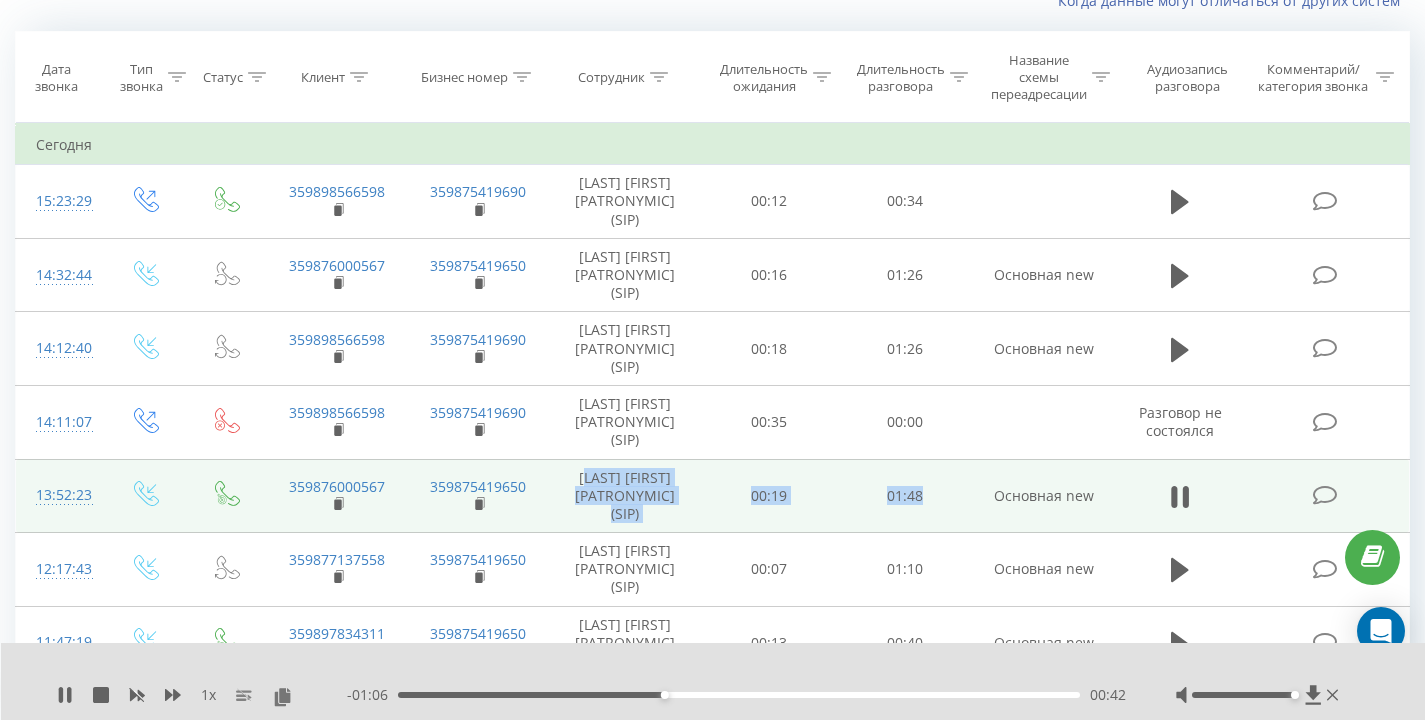 drag, startPoint x: 897, startPoint y: 491, endPoint x: 609, endPoint y: 474, distance: 288.5013 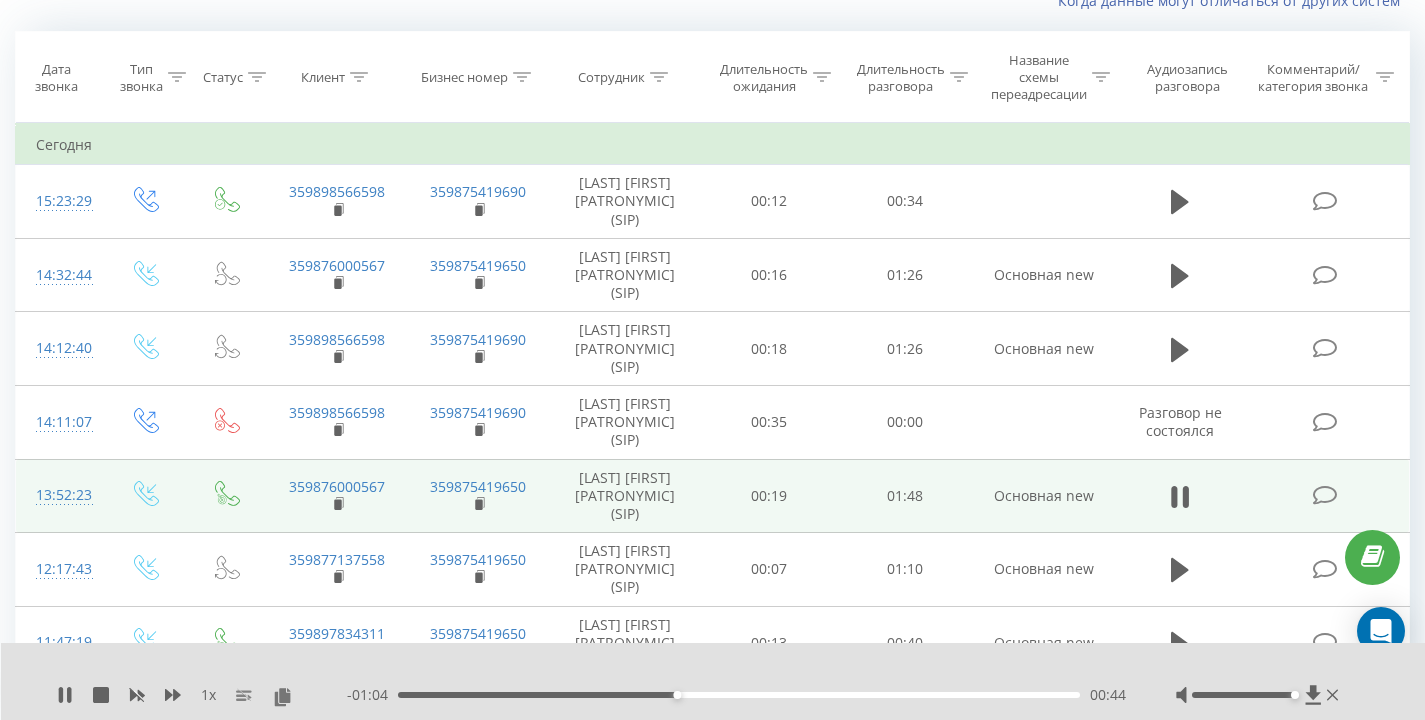 click on "[LAST] [FIRST] [PATRONYMIC] (SIP)" at bounding box center (625, 496) 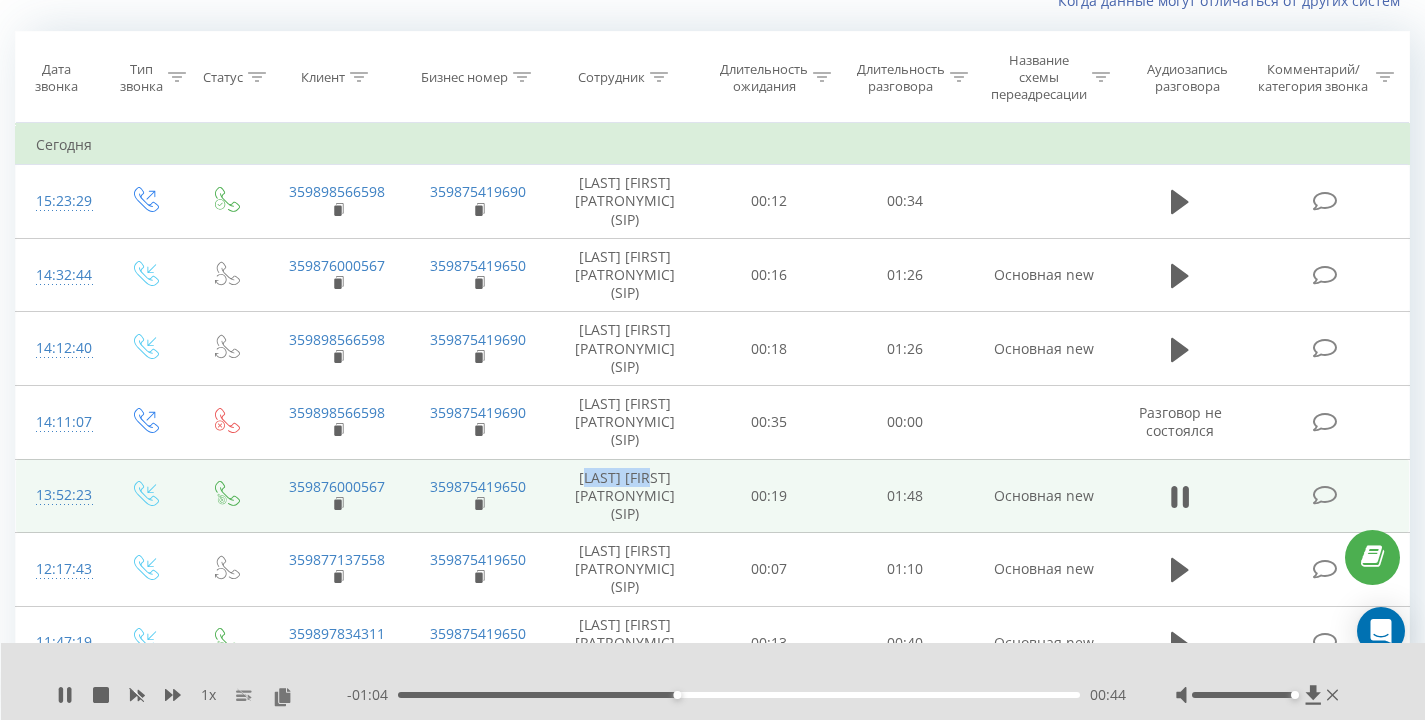 click on "[LAST] [FIRST] [PATRONYMIC] (SIP)" at bounding box center [625, 496] 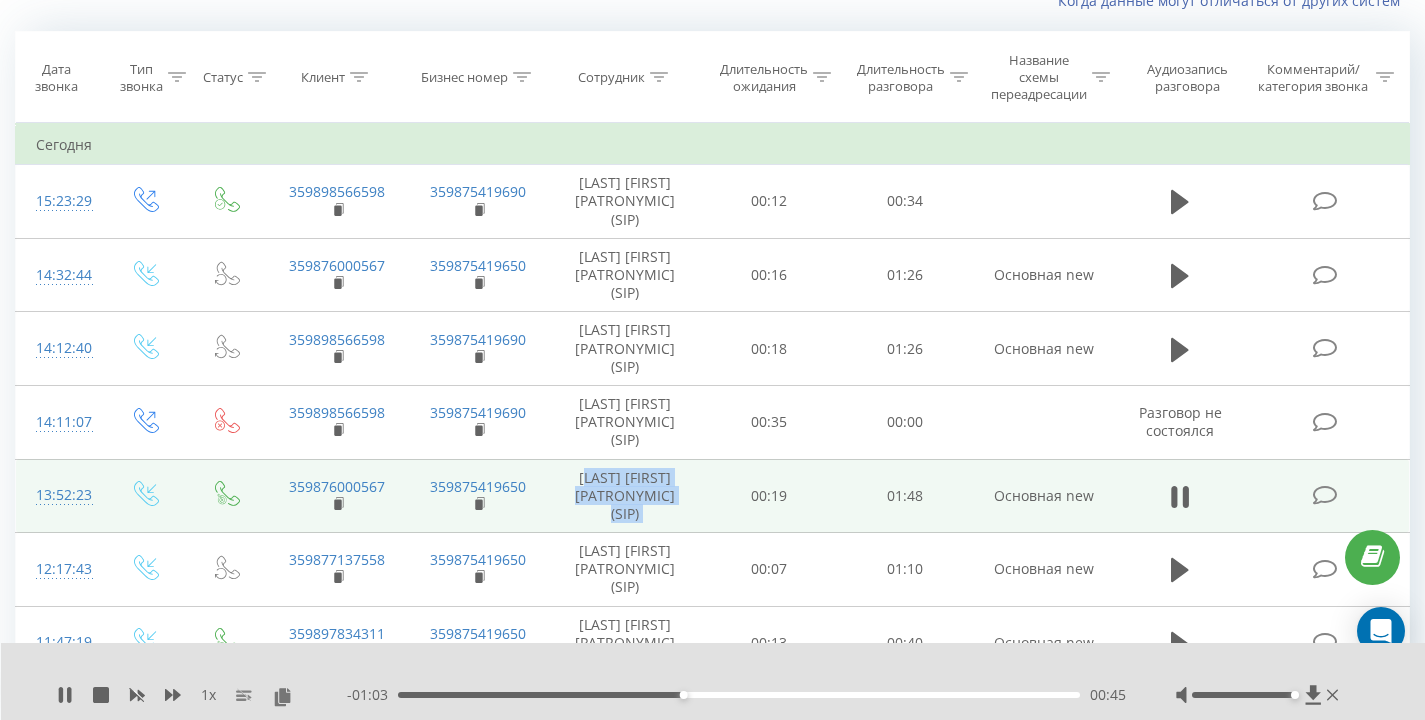 click on "[LAST] [FIRST] [PATRONYMIC] (SIP)" at bounding box center (625, 496) 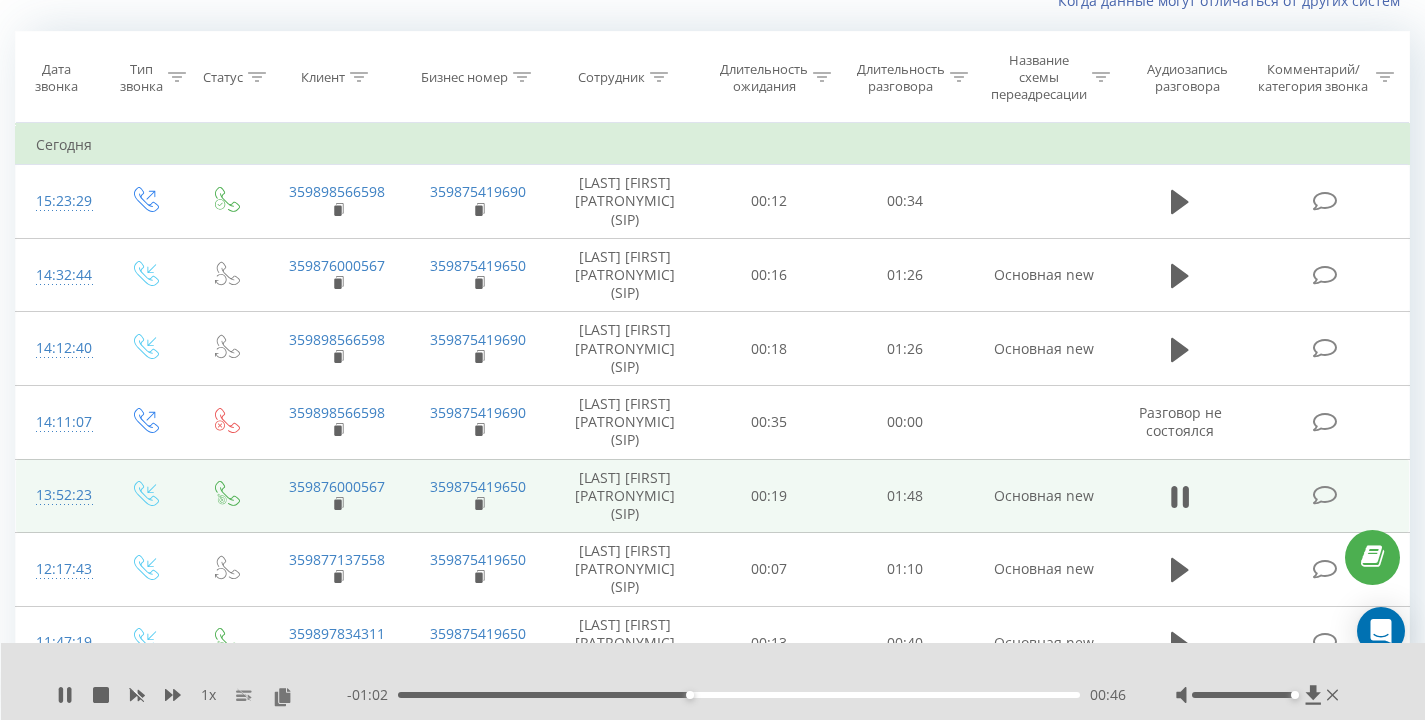 click on "[LAST] [FIRST] [PATRONYMIC] (SIP)" at bounding box center [625, 496] 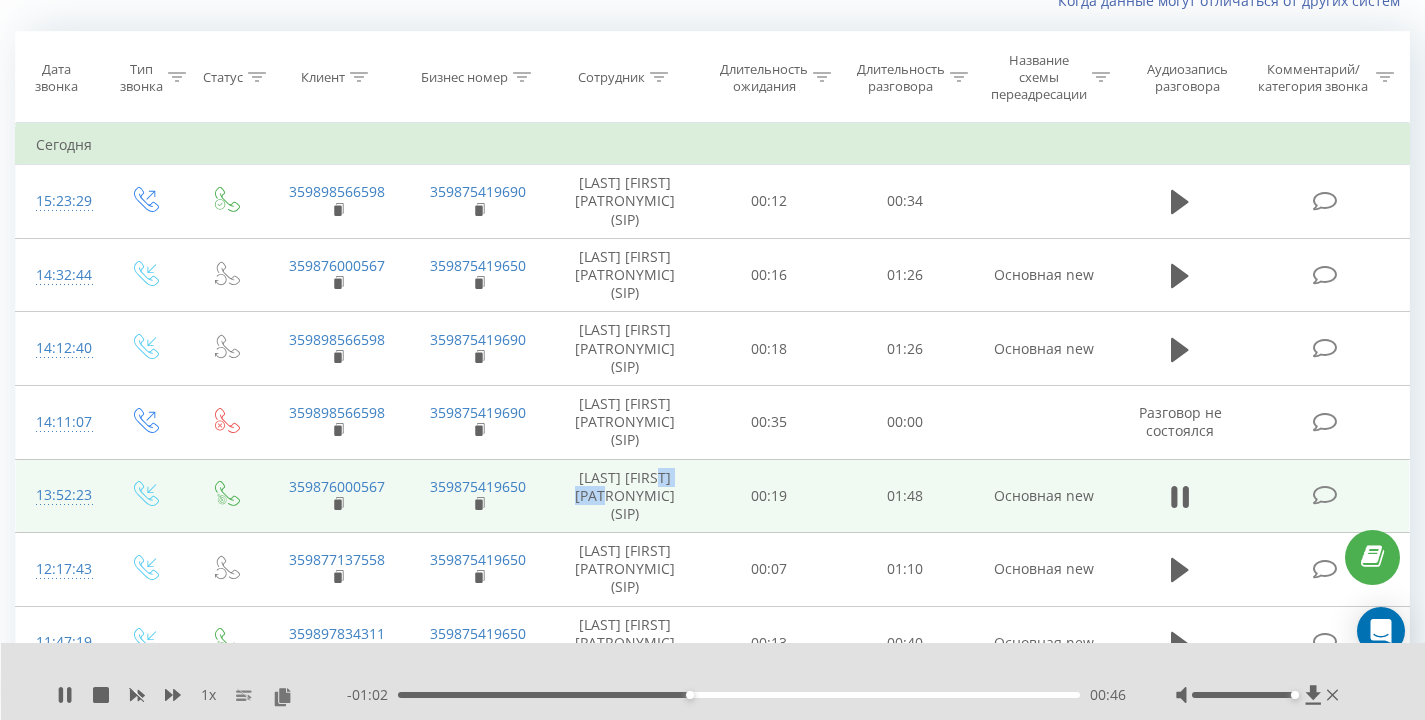click on "[LAST] [FIRST] [PATRONYMIC] (SIP)" at bounding box center [625, 496] 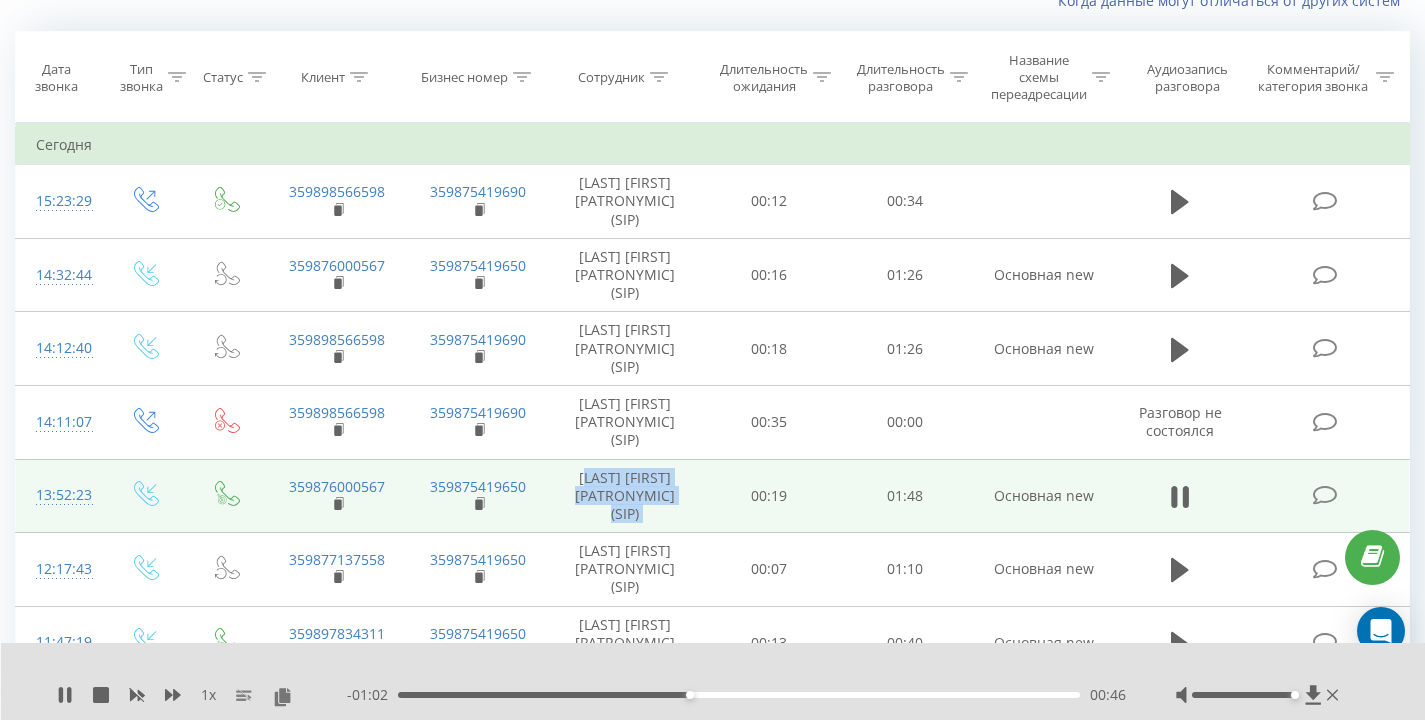 click on "[LAST] [FIRST] [PATRONYMIC] (SIP)" at bounding box center [625, 496] 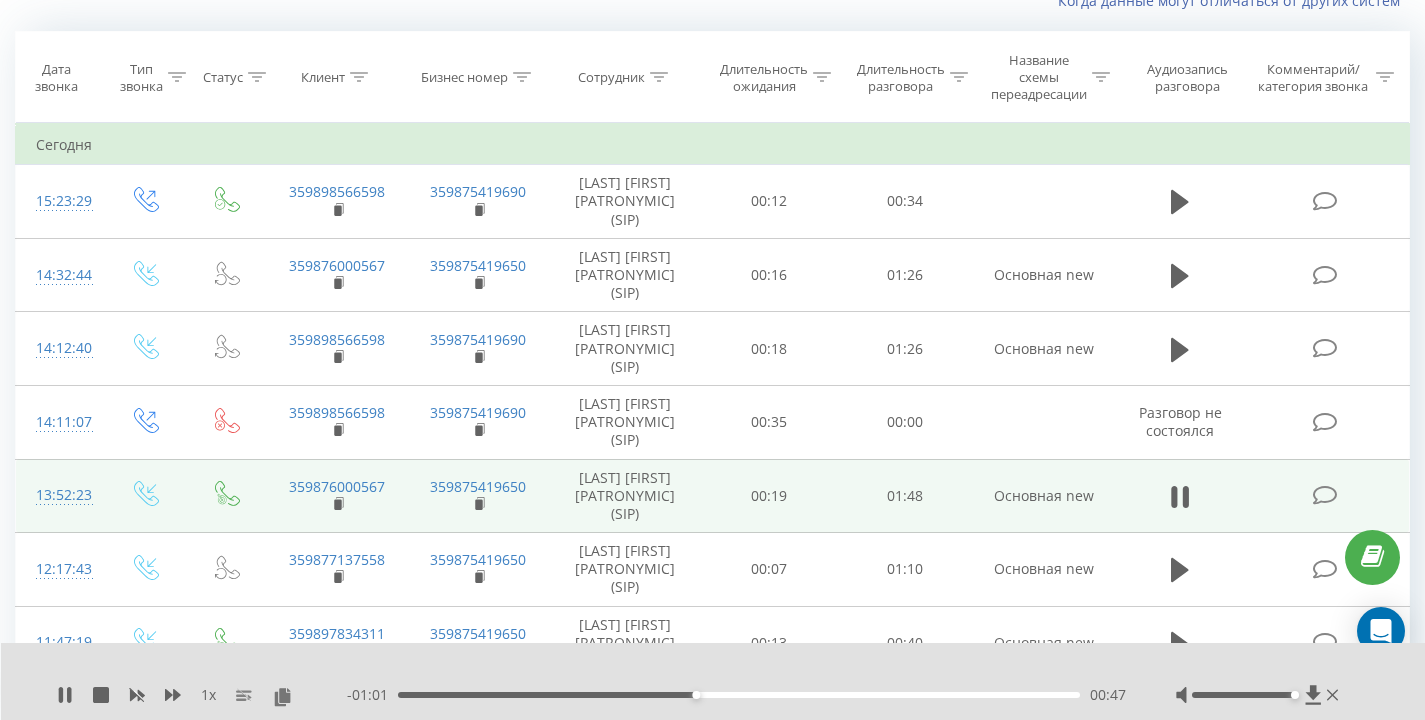 click on "00:19" at bounding box center [769, 496] 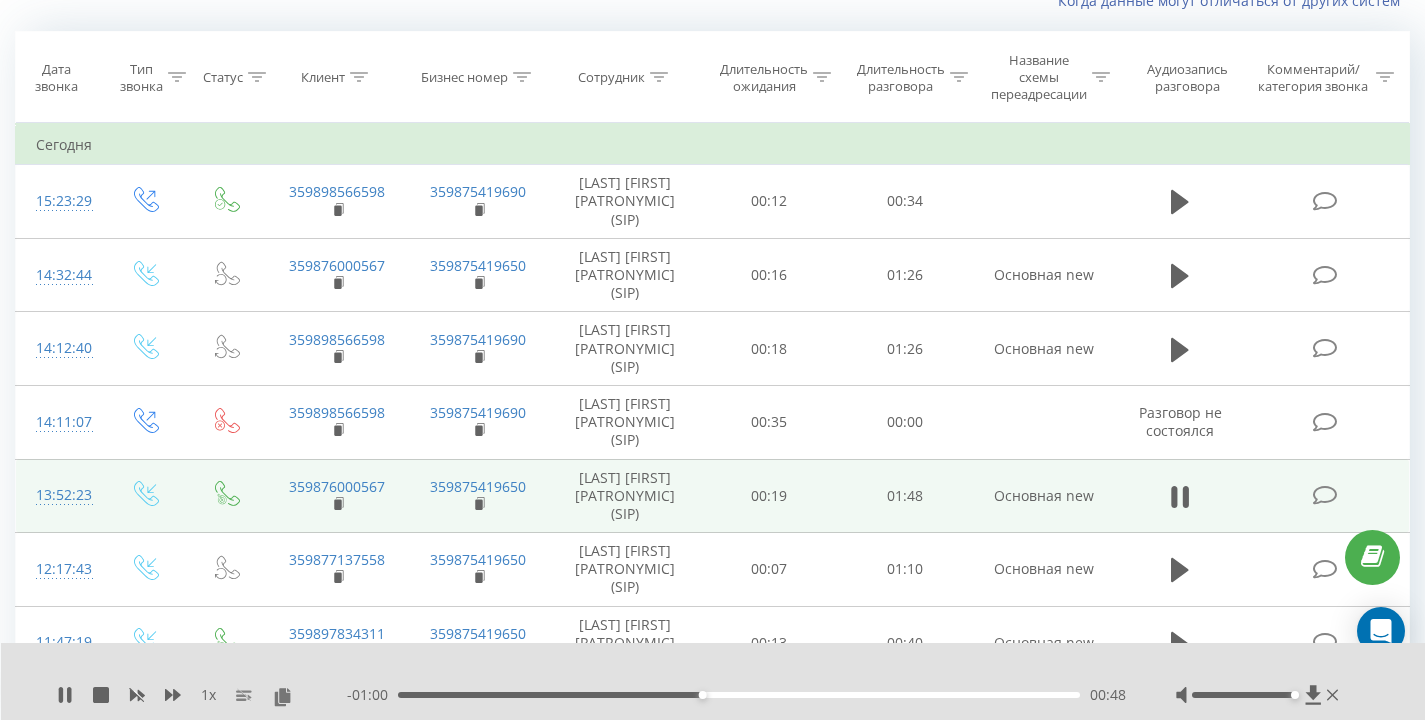 click on "00:19" at bounding box center [769, 496] 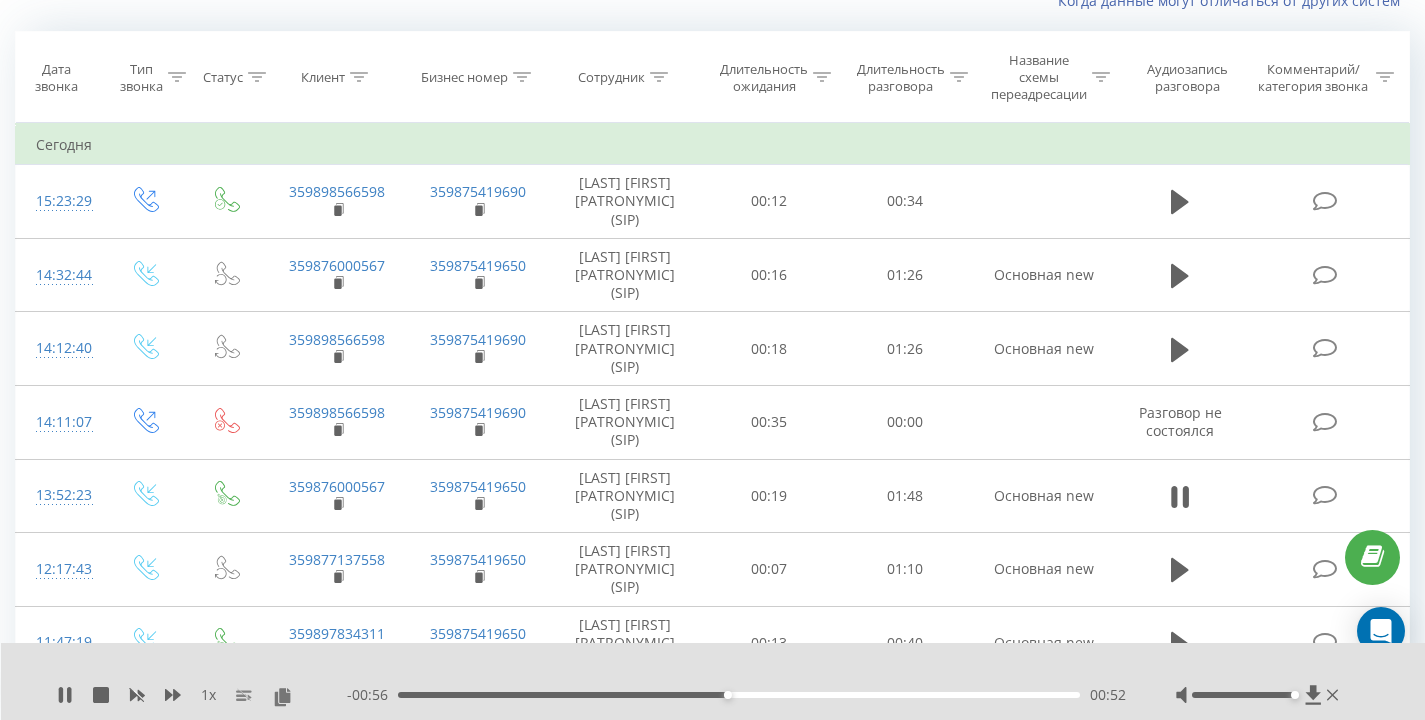 click on "Когда данные могут отличаться от других систем" at bounding box center [712, 1] 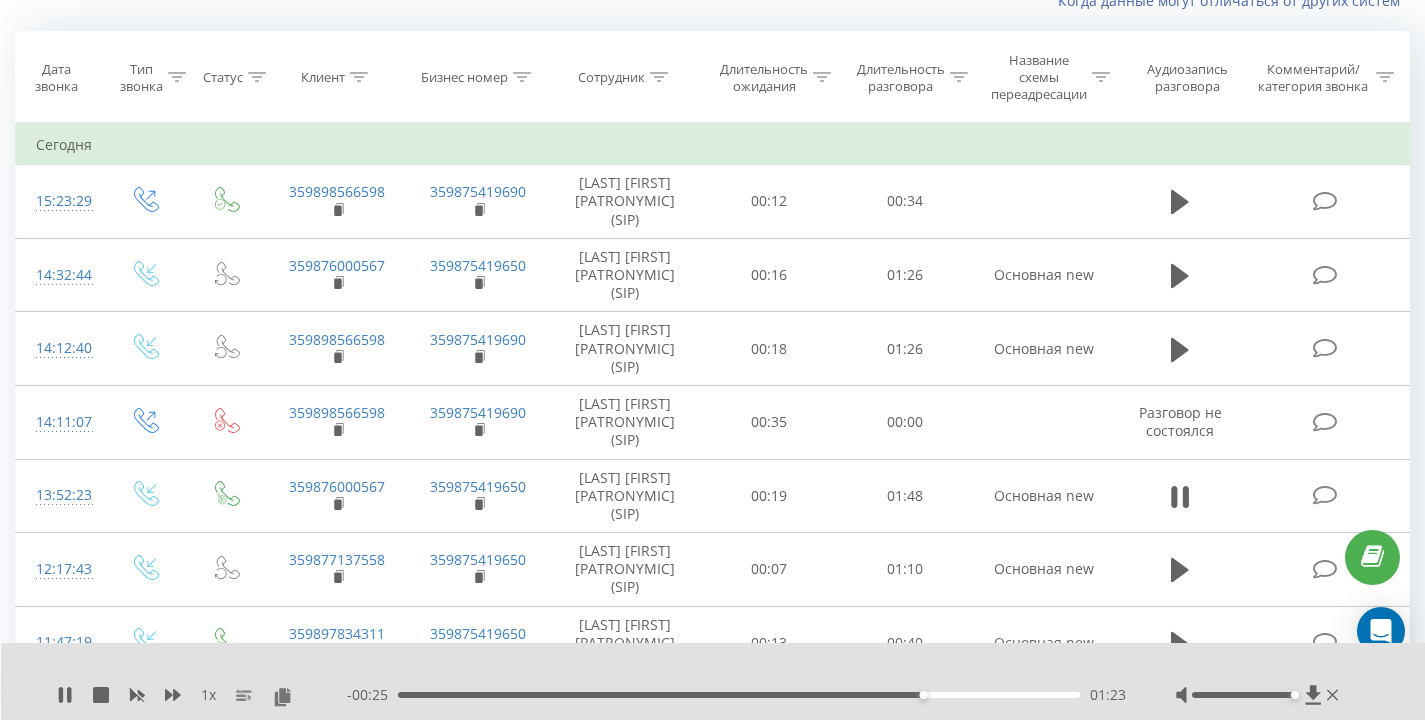 click on "Когда данные могут отличаться от других систем" at bounding box center (712, 1) 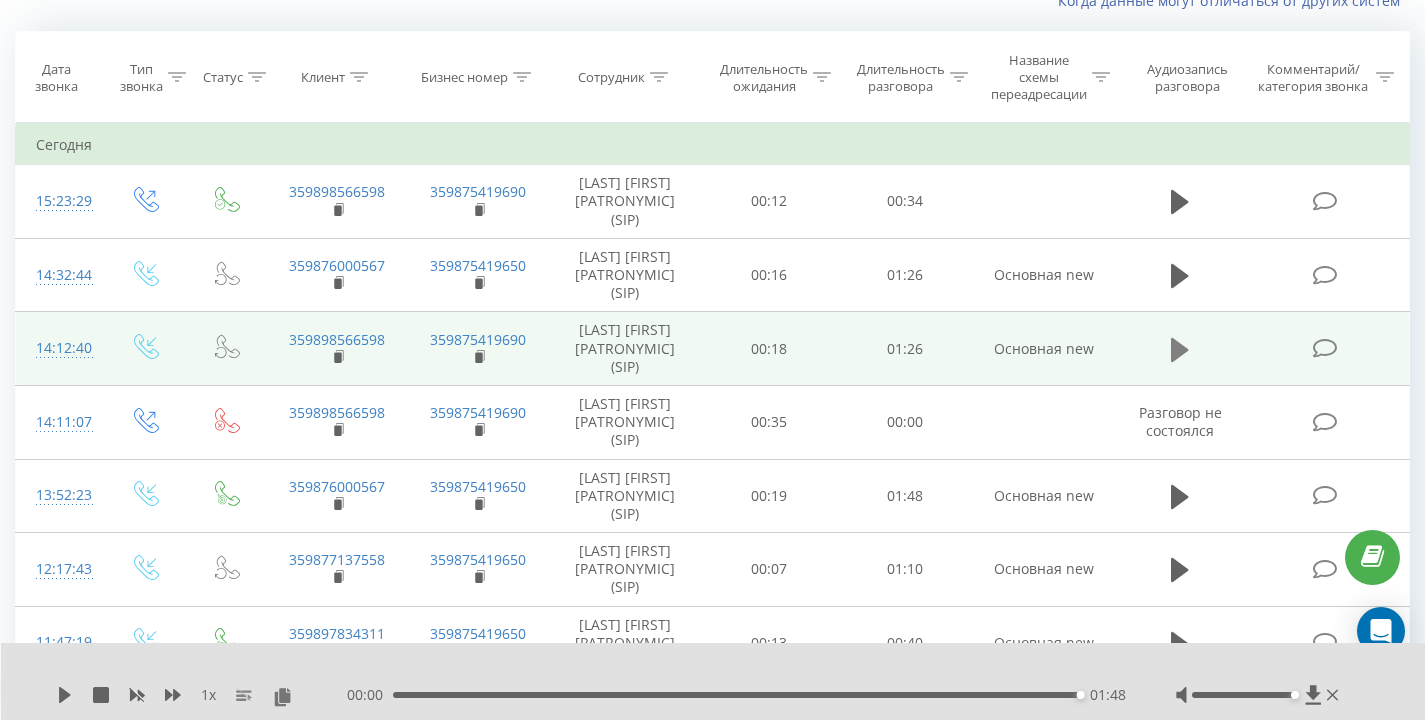 click 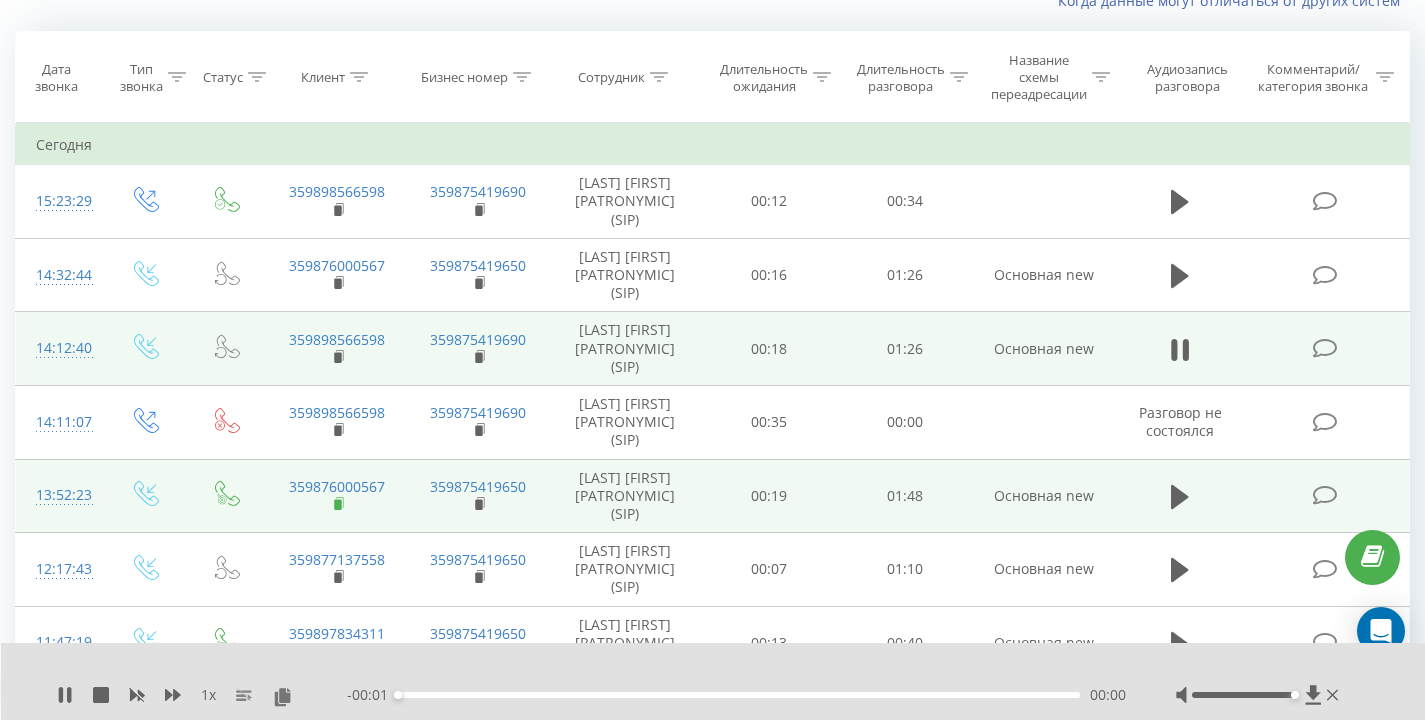 click 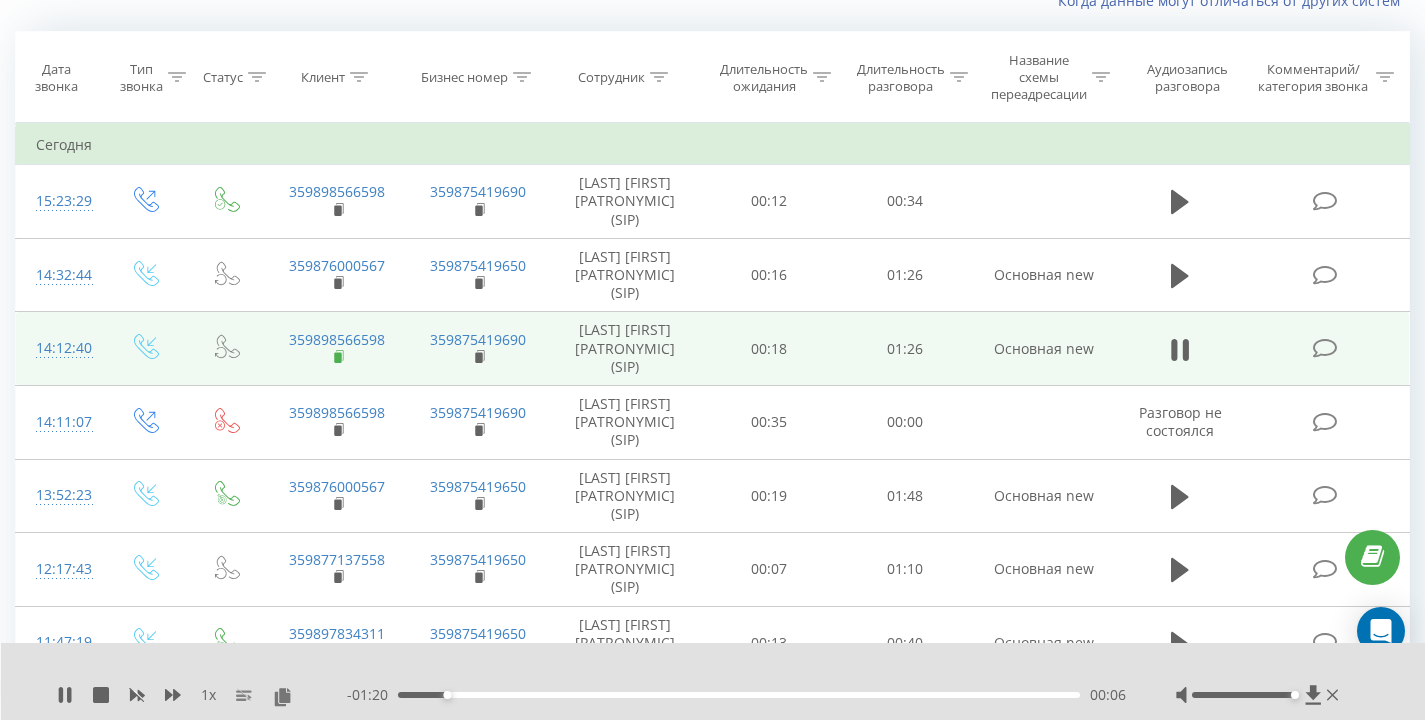 click 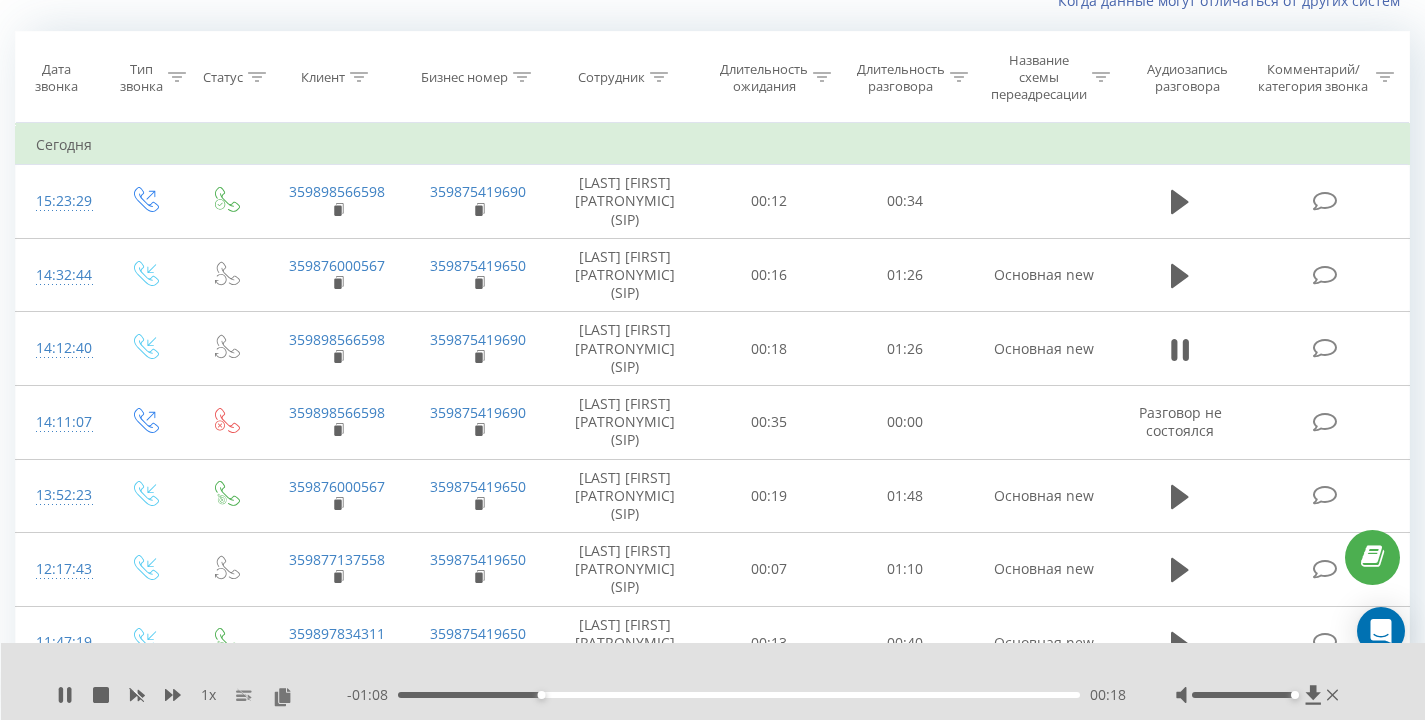 click on "Когда данные могут отличаться от других систем" at bounding box center (712, 1) 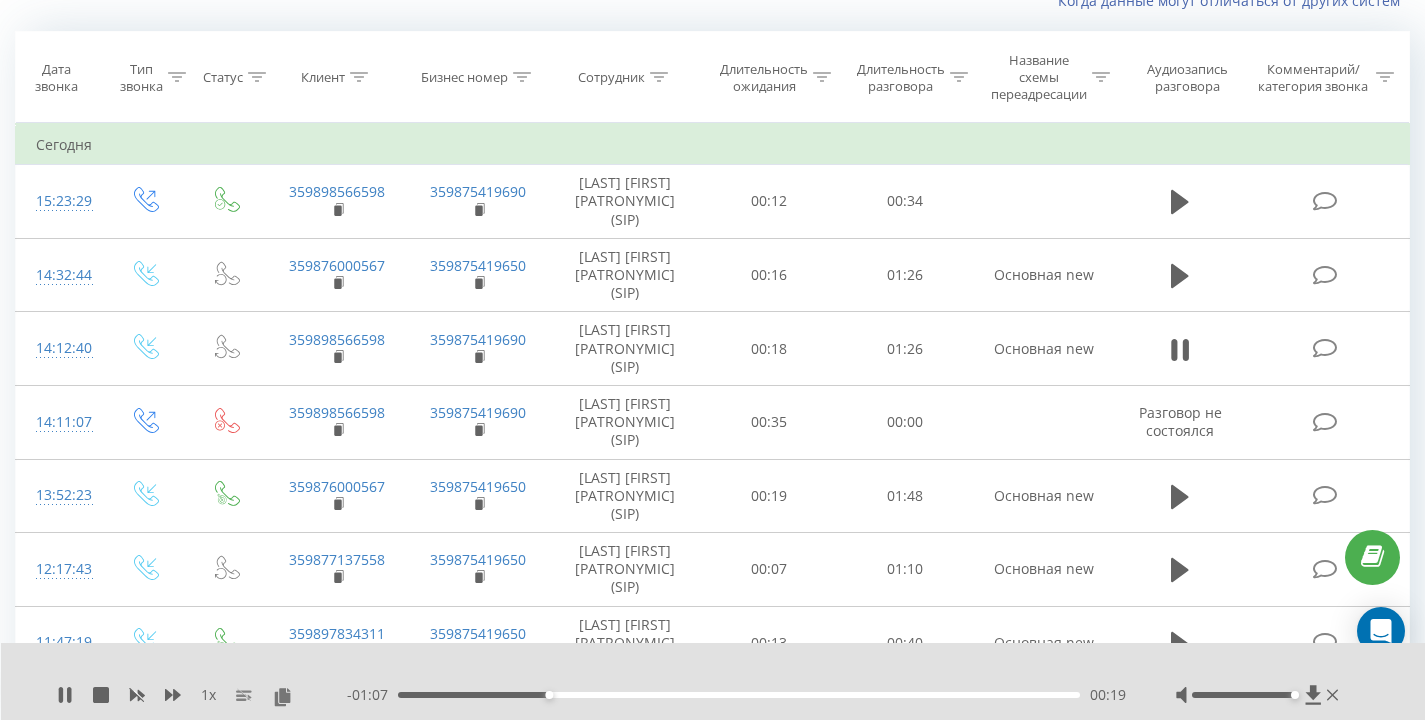 click on "Когда данные могут отличаться от других систем" at bounding box center [712, 1] 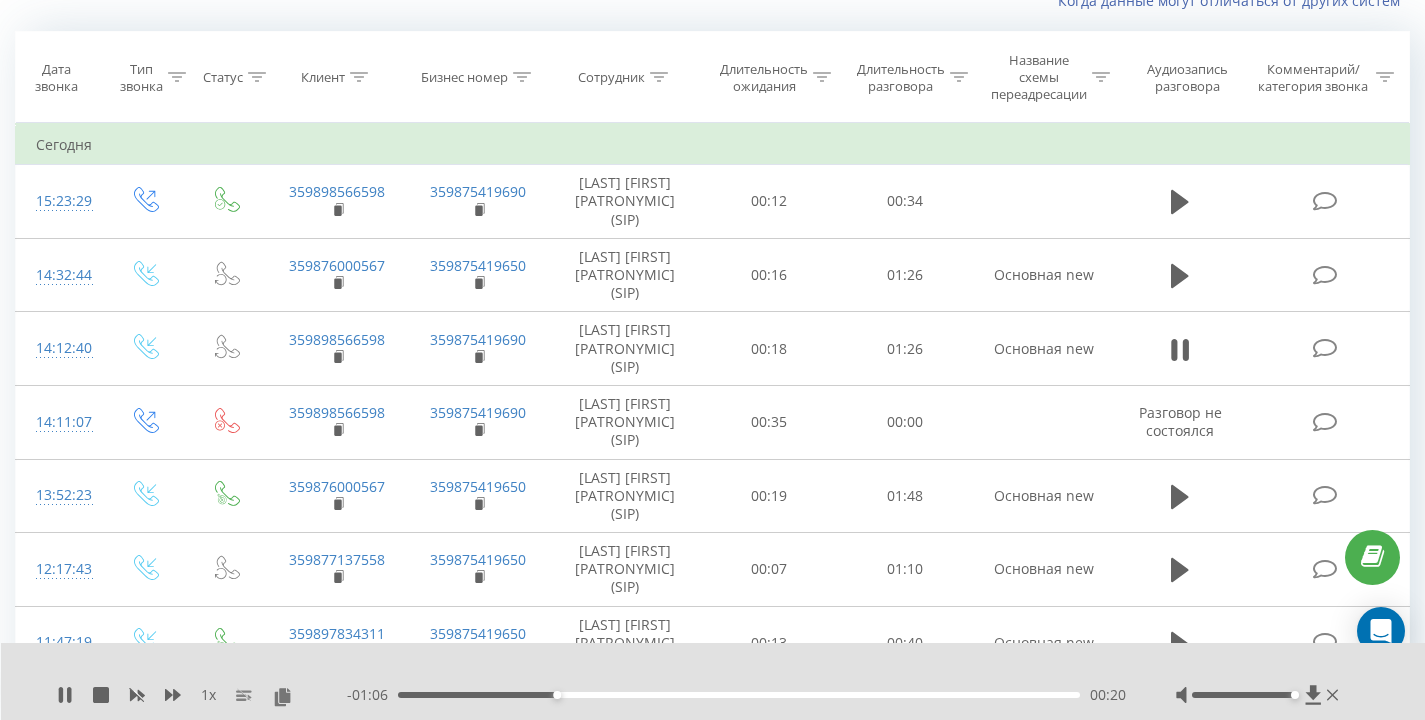 click on "Когда данные могут отличаться от других систем" at bounding box center (712, 1) 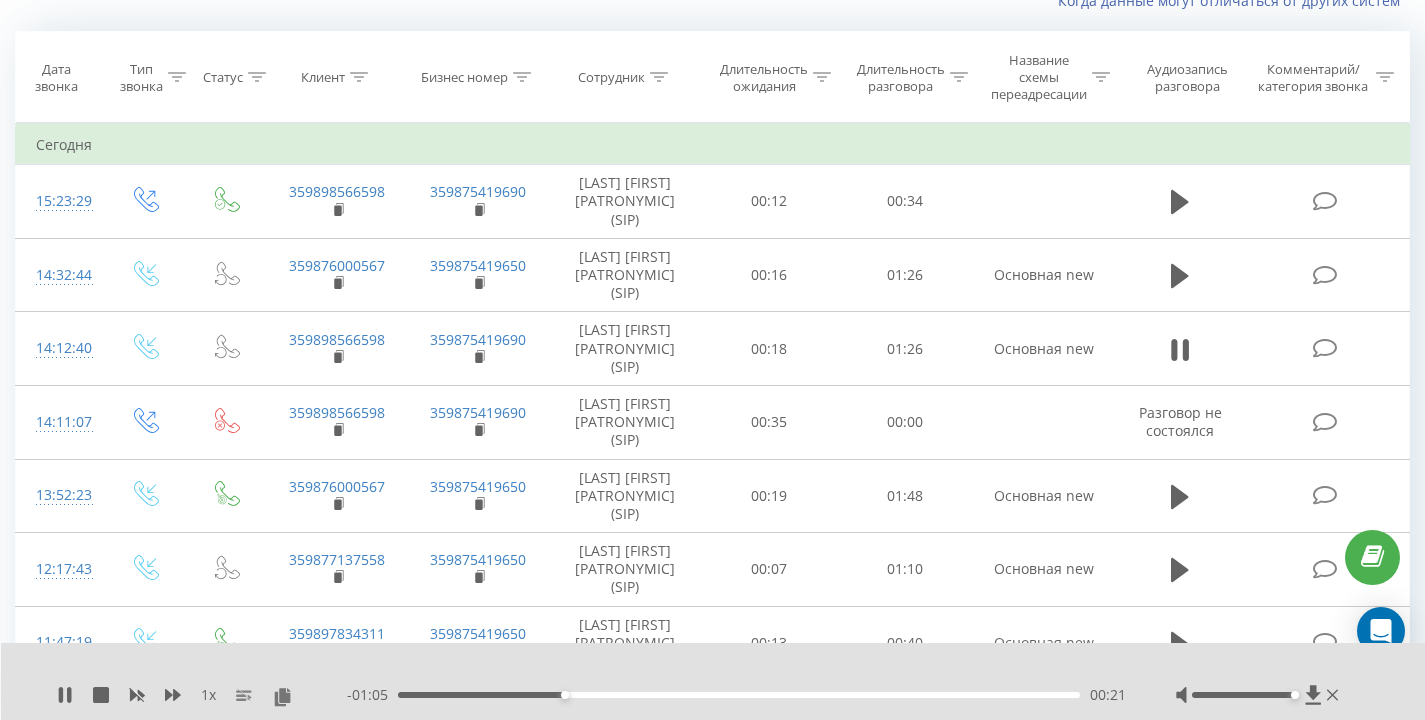 click on "Когда данные могут отличаться от других систем" at bounding box center (712, 1) 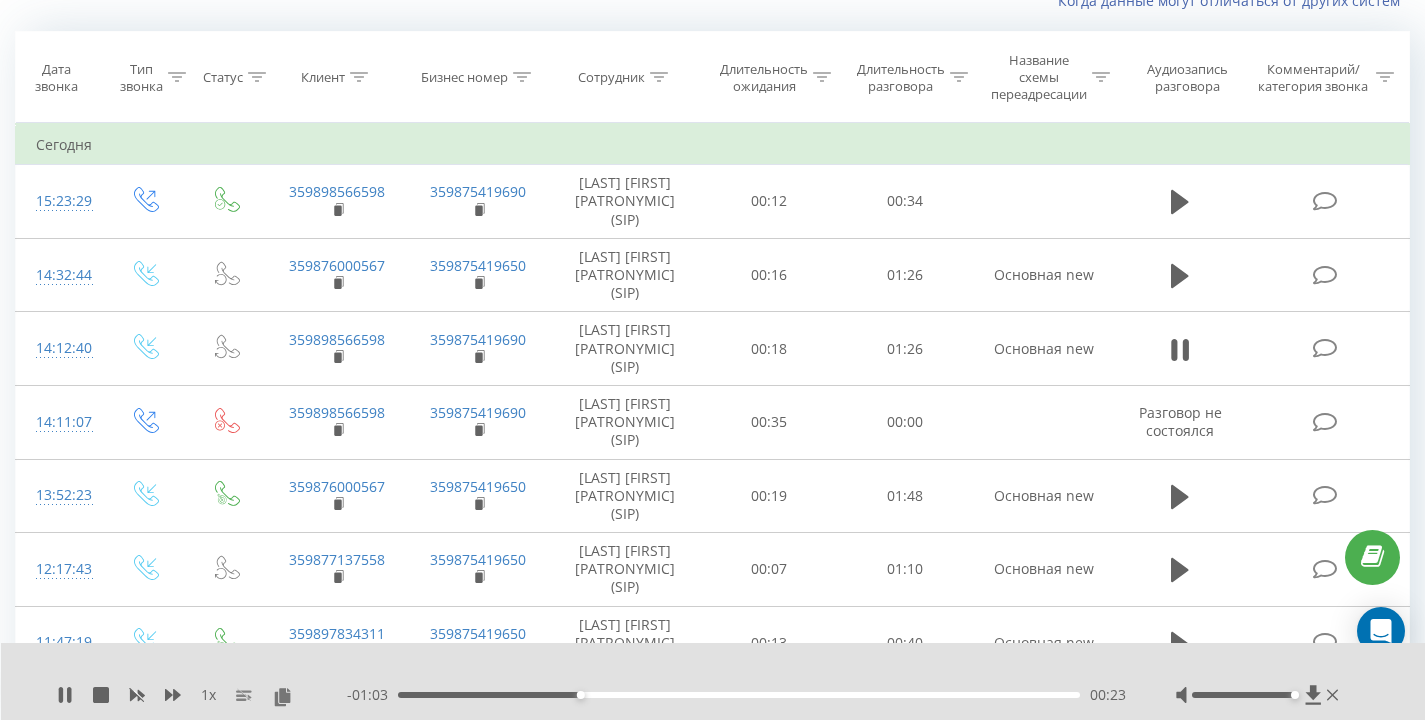 click on "Когда данные могут отличаться от других систем" at bounding box center (712, 1) 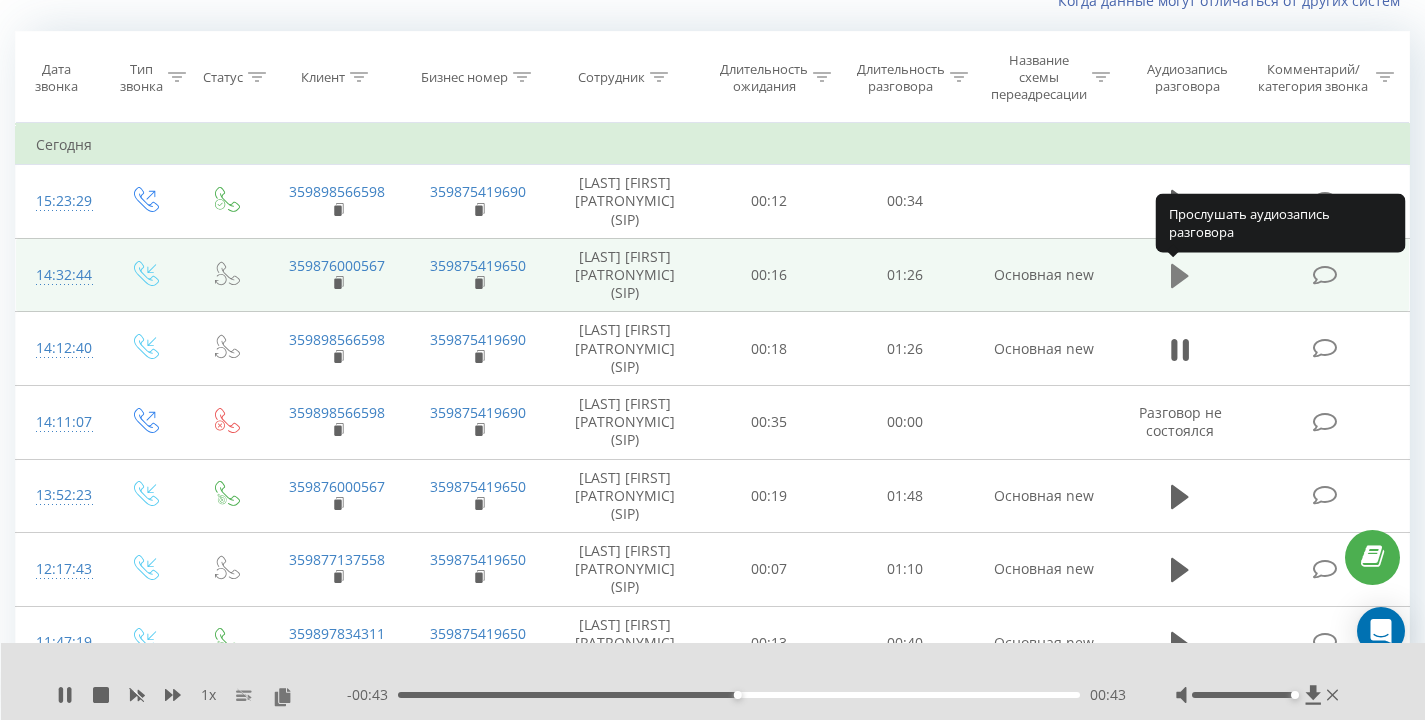 click 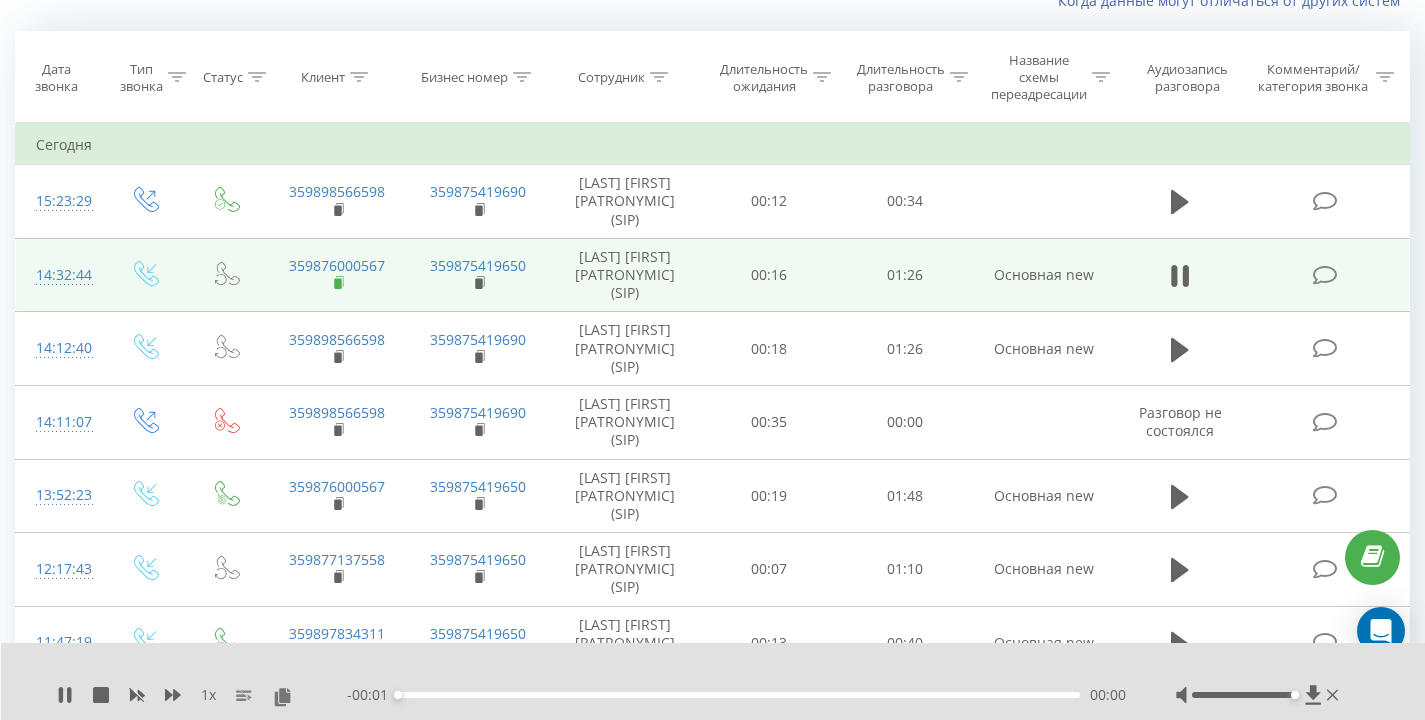 click 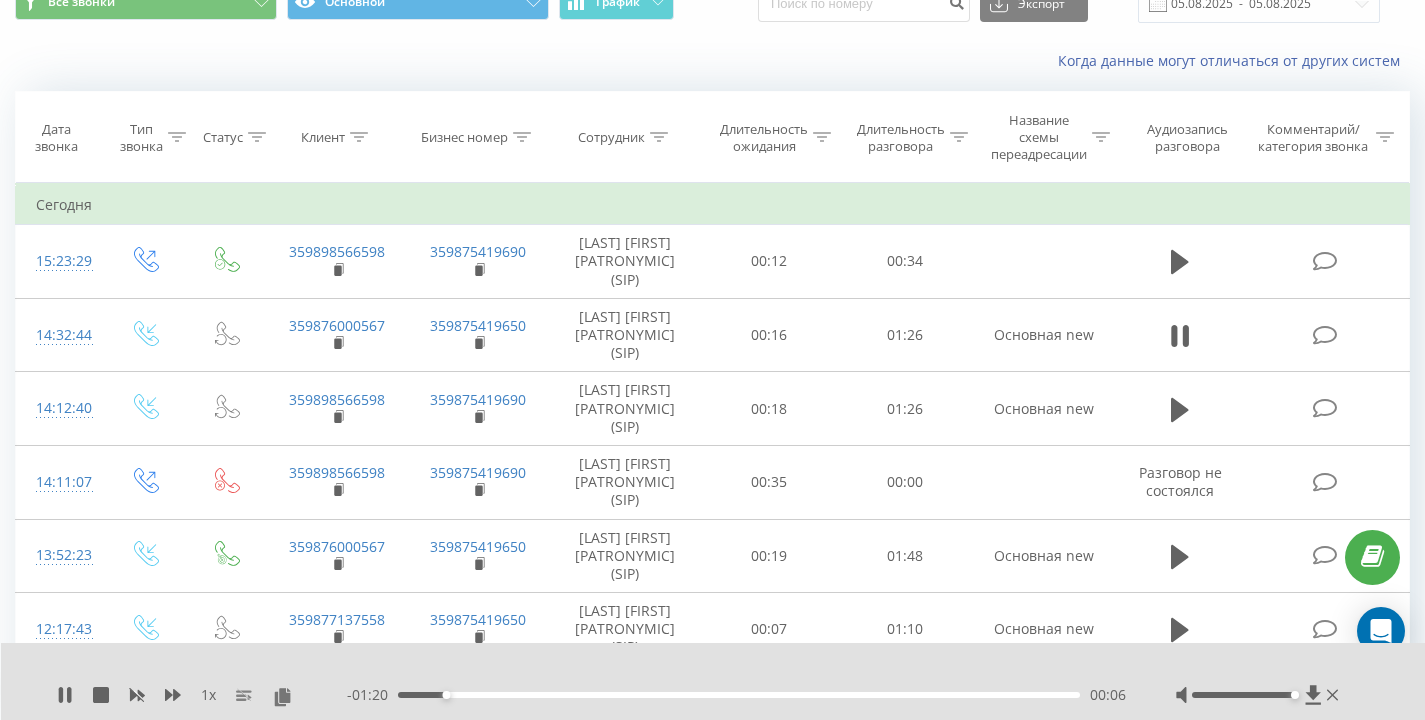 scroll, scrollTop: 2, scrollLeft: 0, axis: vertical 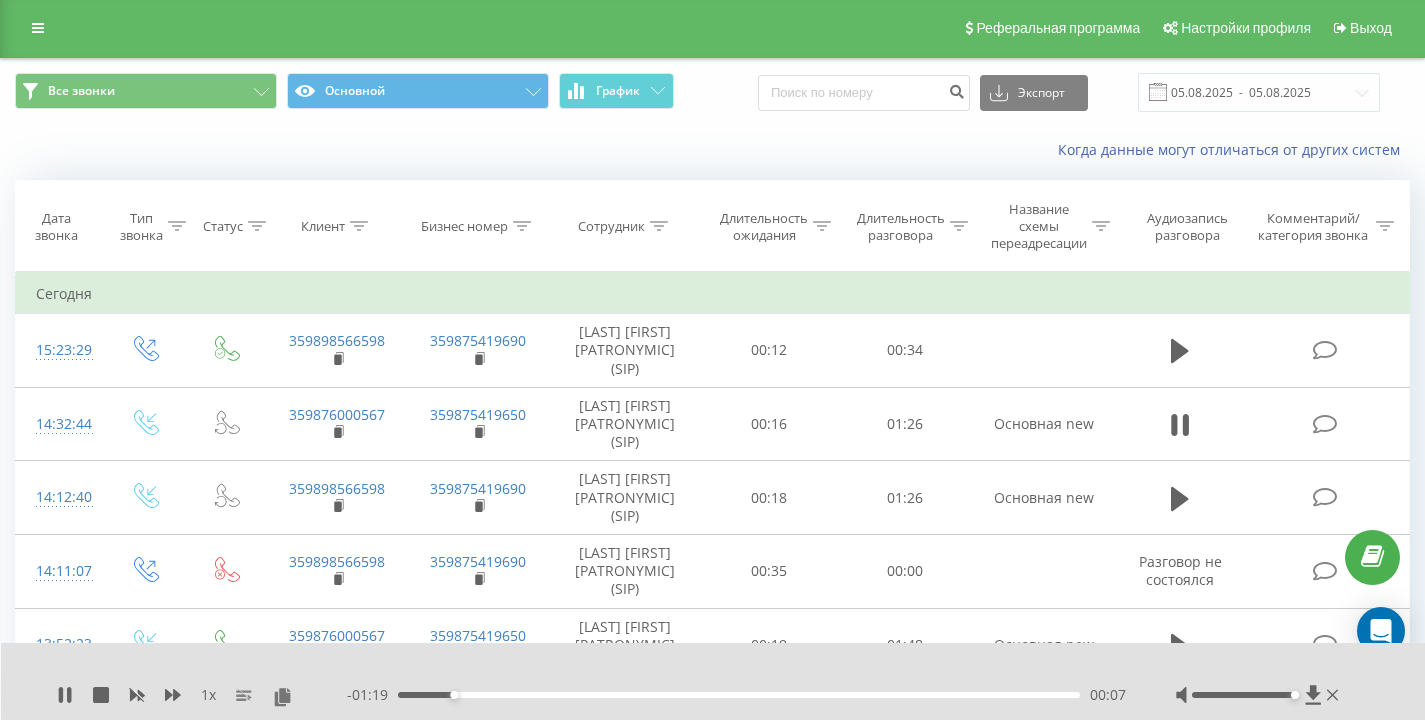 click on "Когда данные могут отличаться от других систем" at bounding box center (979, 150) 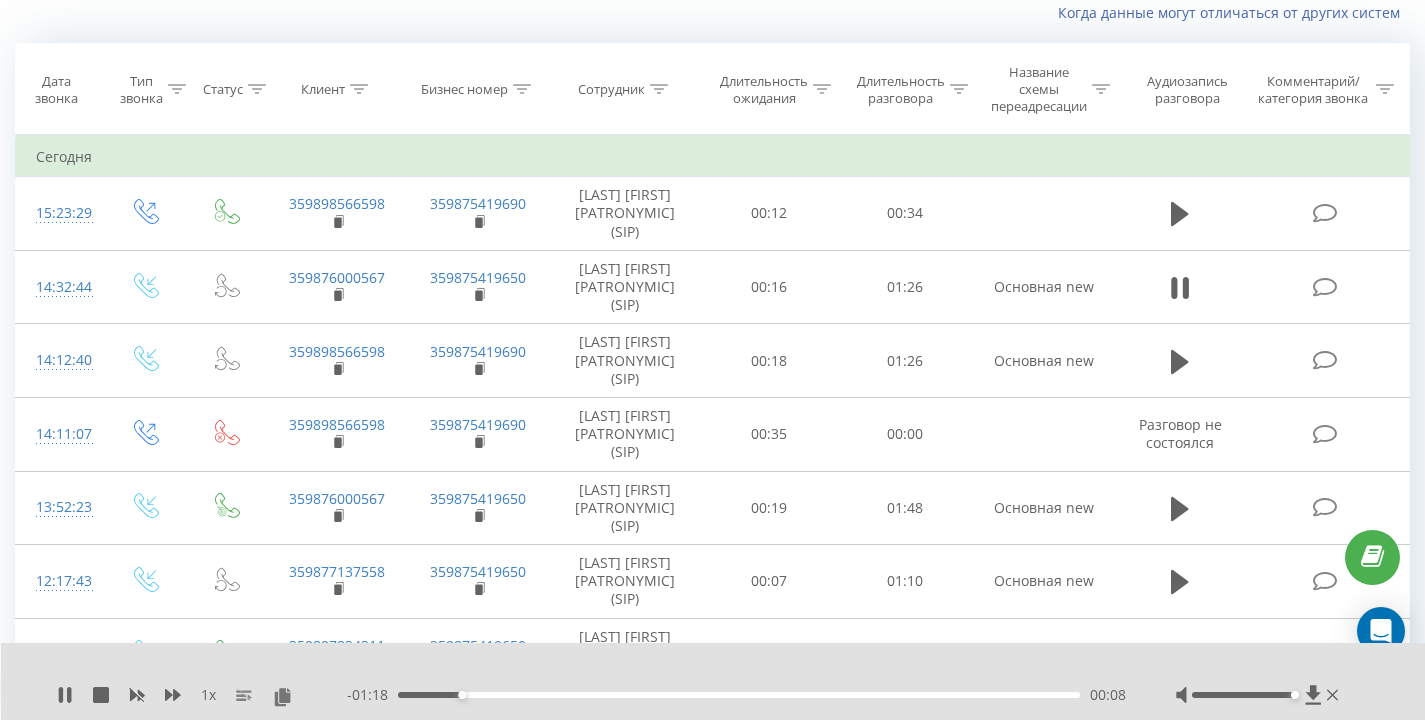 scroll, scrollTop: 140, scrollLeft: 0, axis: vertical 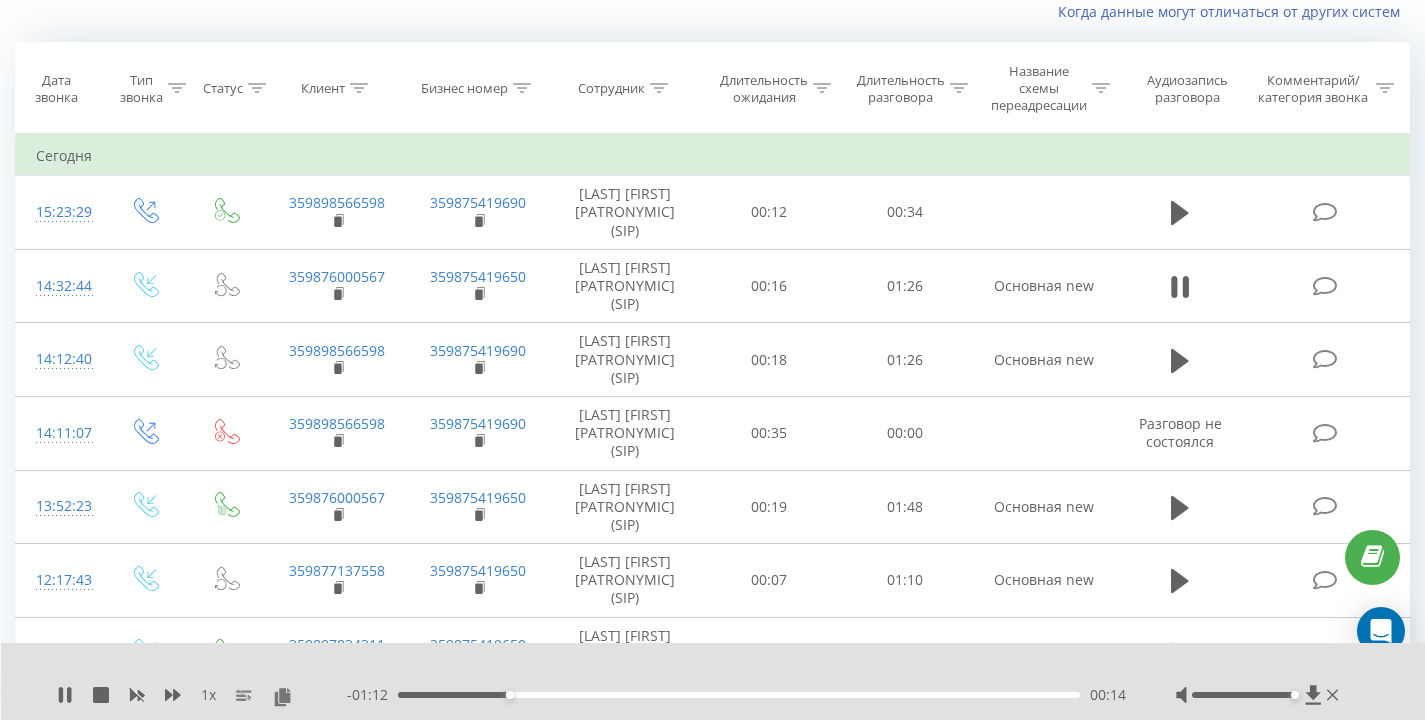 click on "Когда данные могут отличаться от других систем" at bounding box center [712, 12] 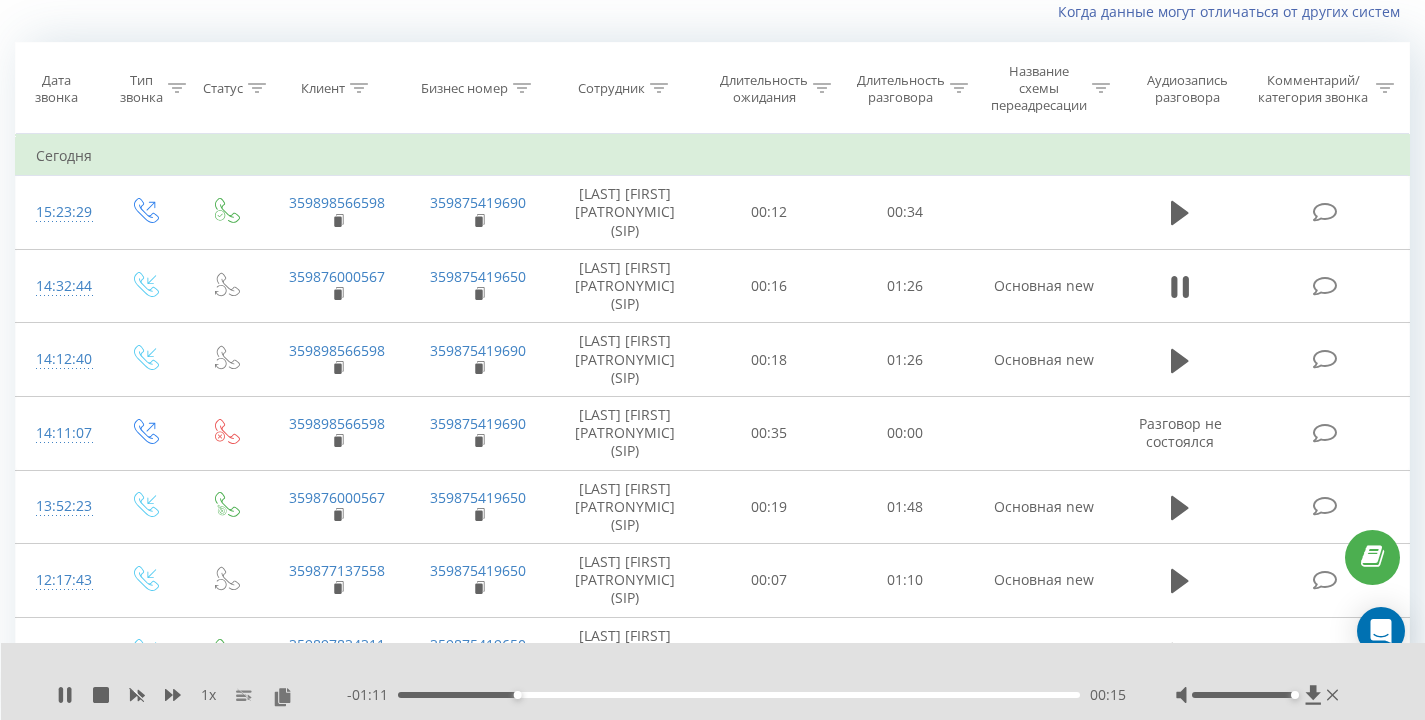 click on "Когда данные могут отличаться от других систем" at bounding box center [712, 12] 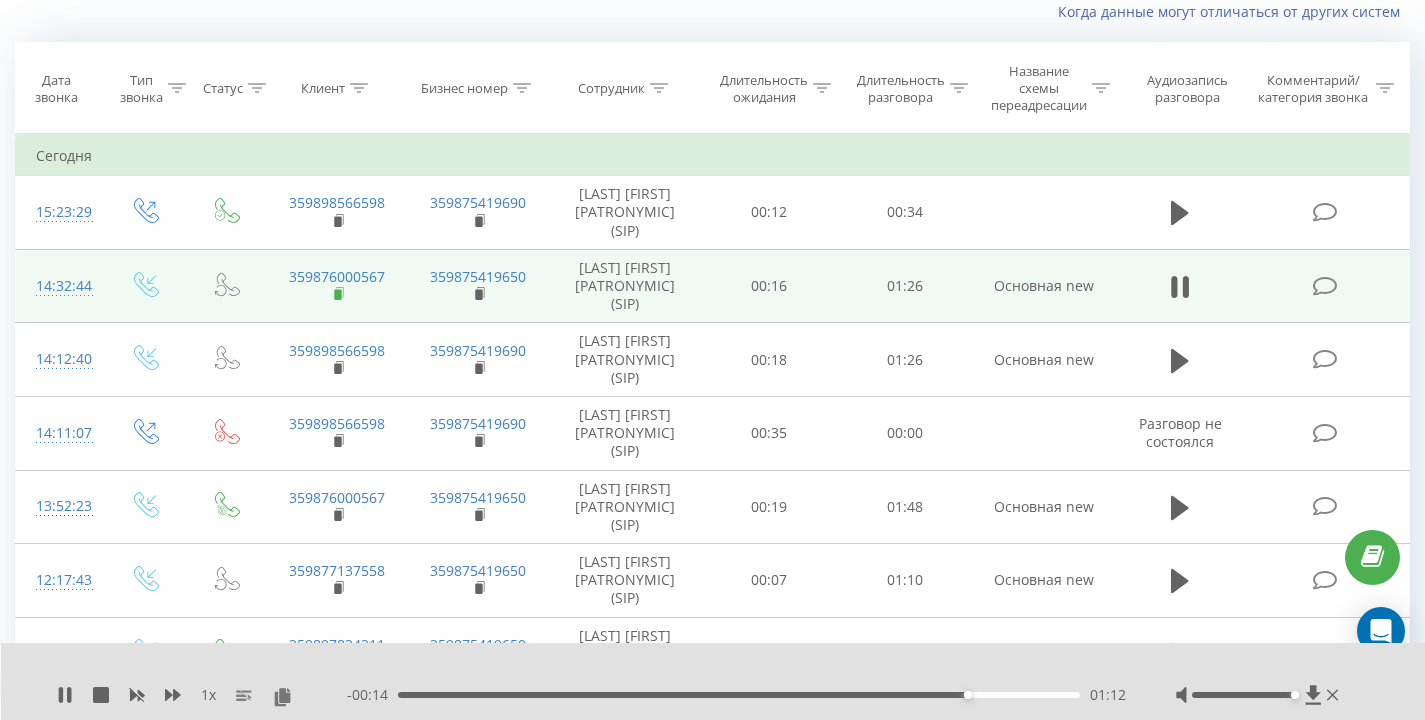 click 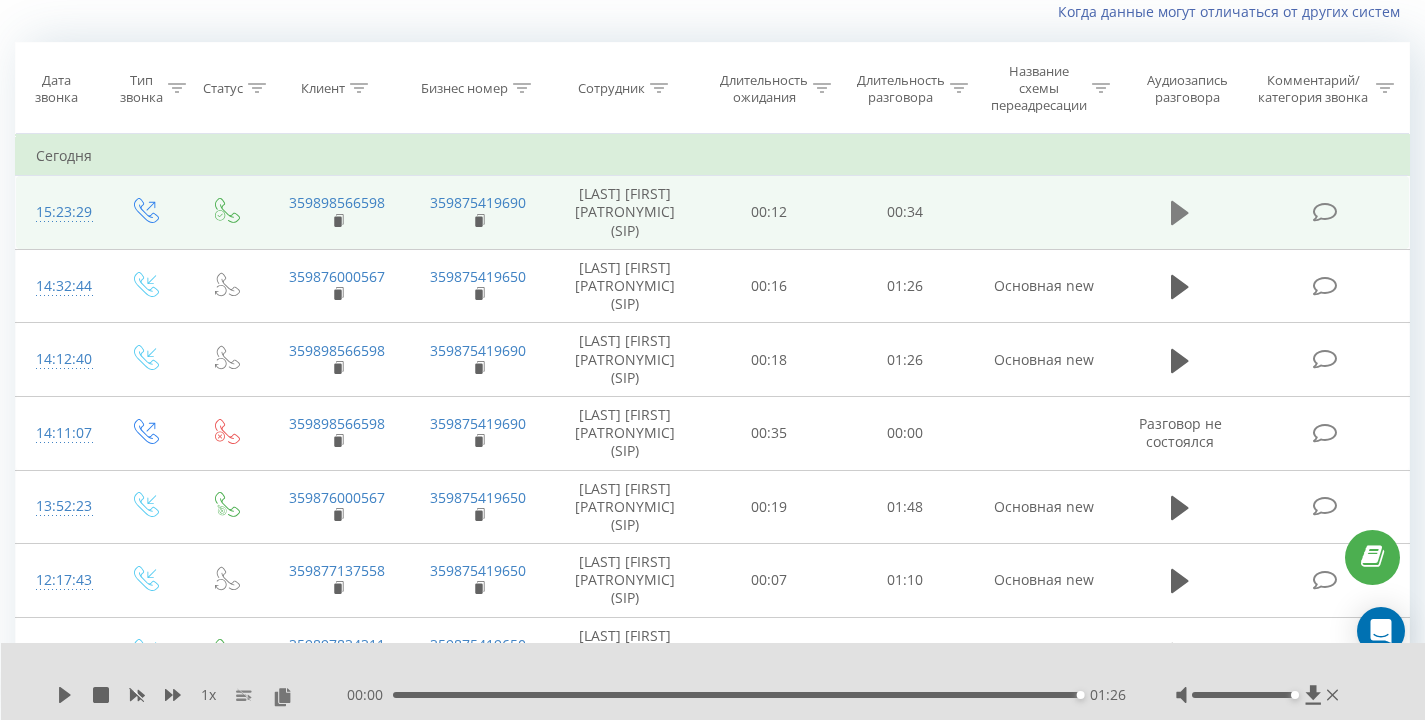 click 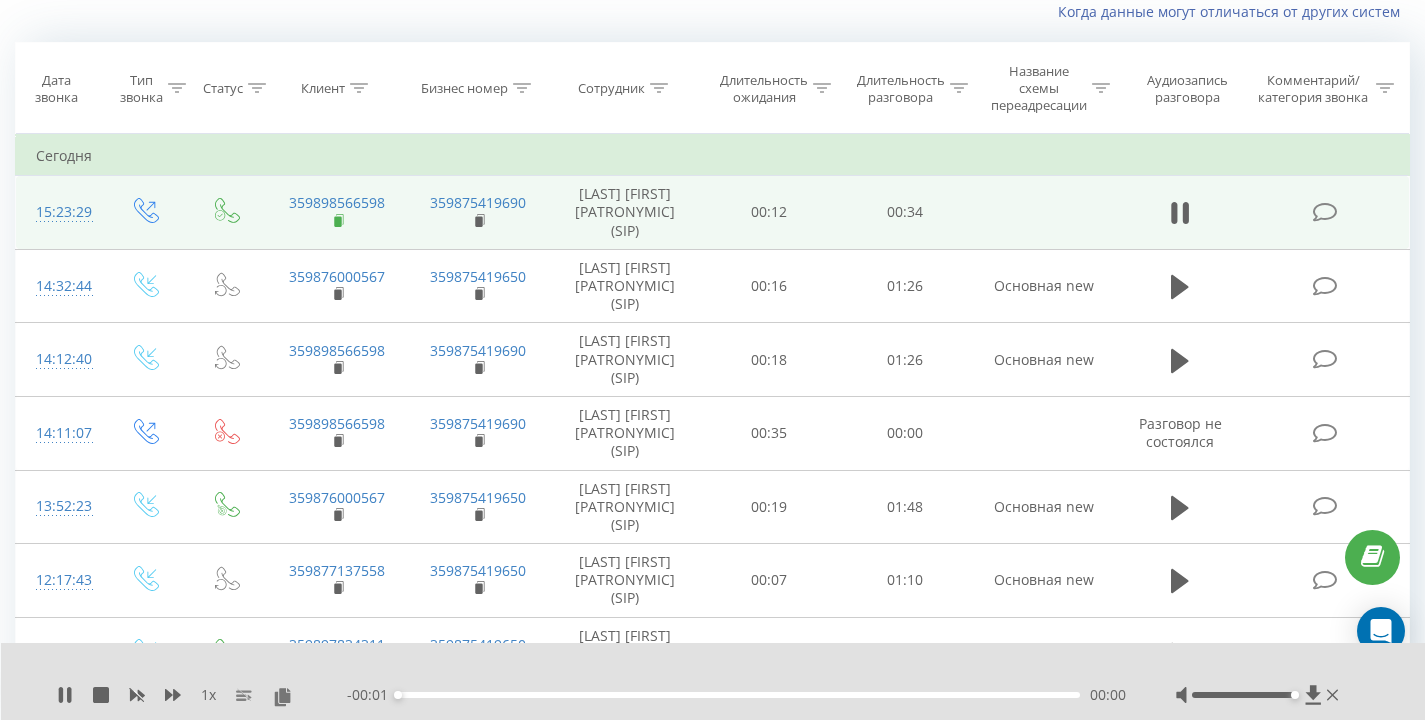 click 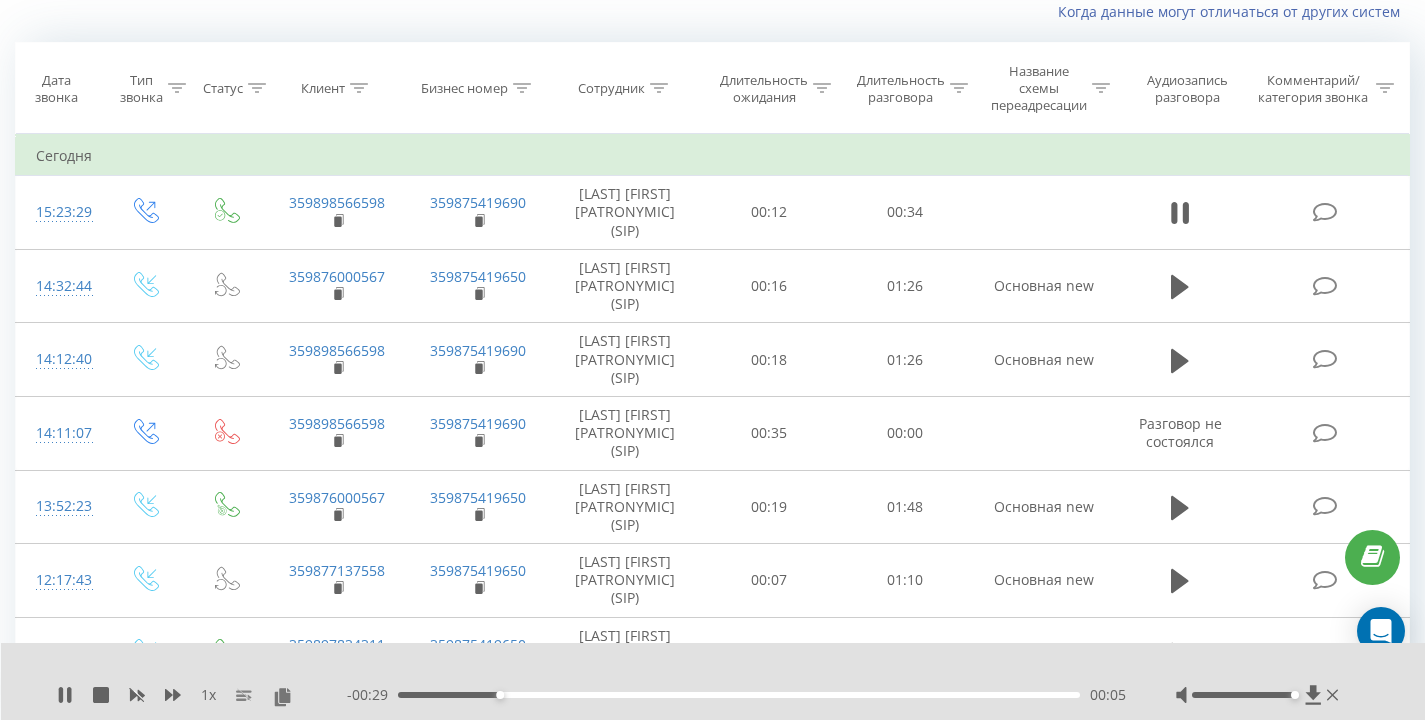 click on "Когда данные могут отличаться от других систем" at bounding box center (712, 12) 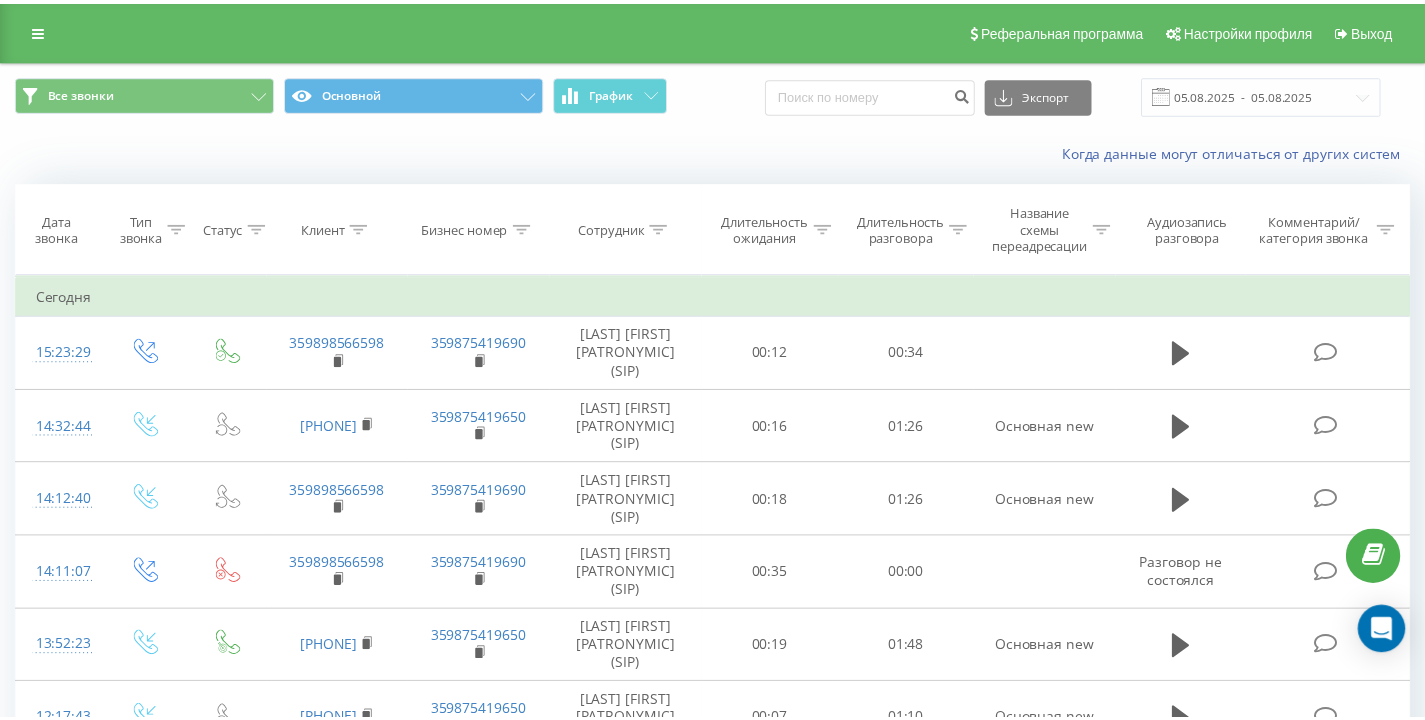 scroll, scrollTop: 0, scrollLeft: 0, axis: both 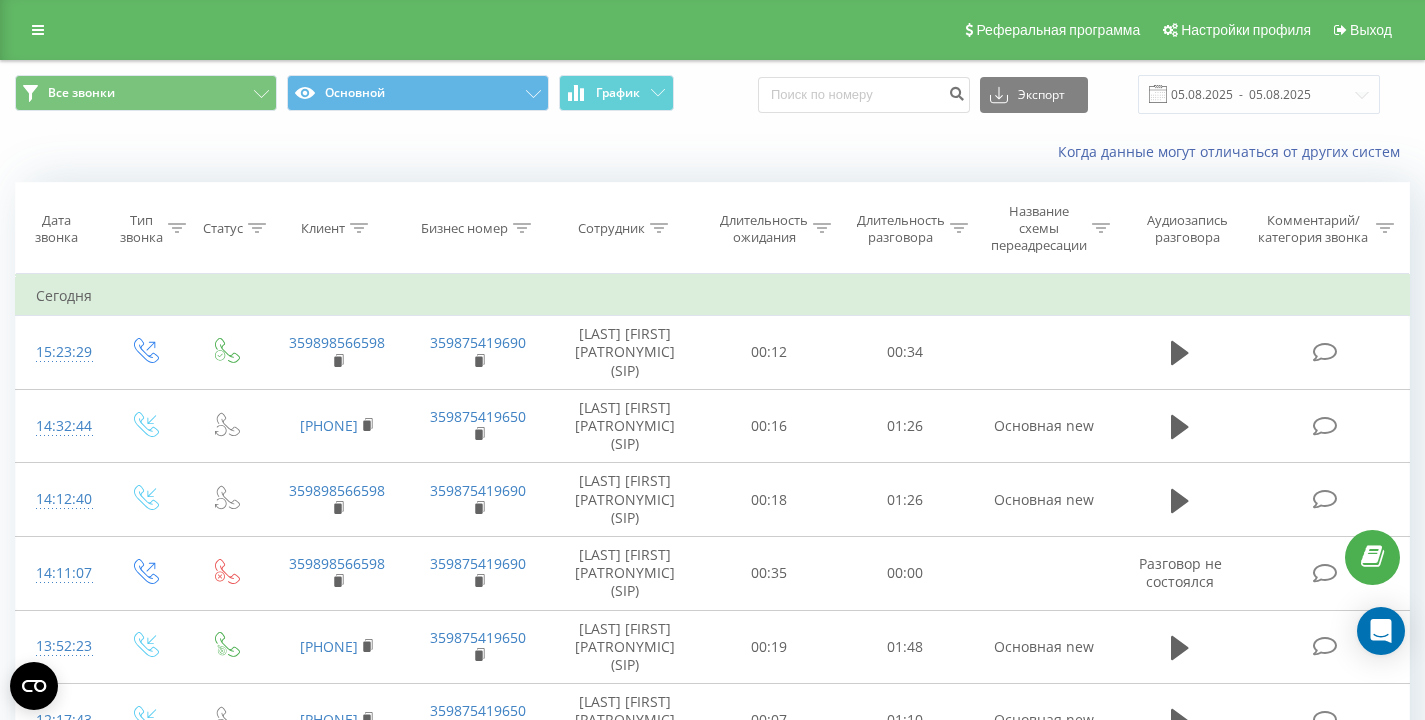 click on "Когда данные могут отличаться от других систем" at bounding box center (712, 152) 